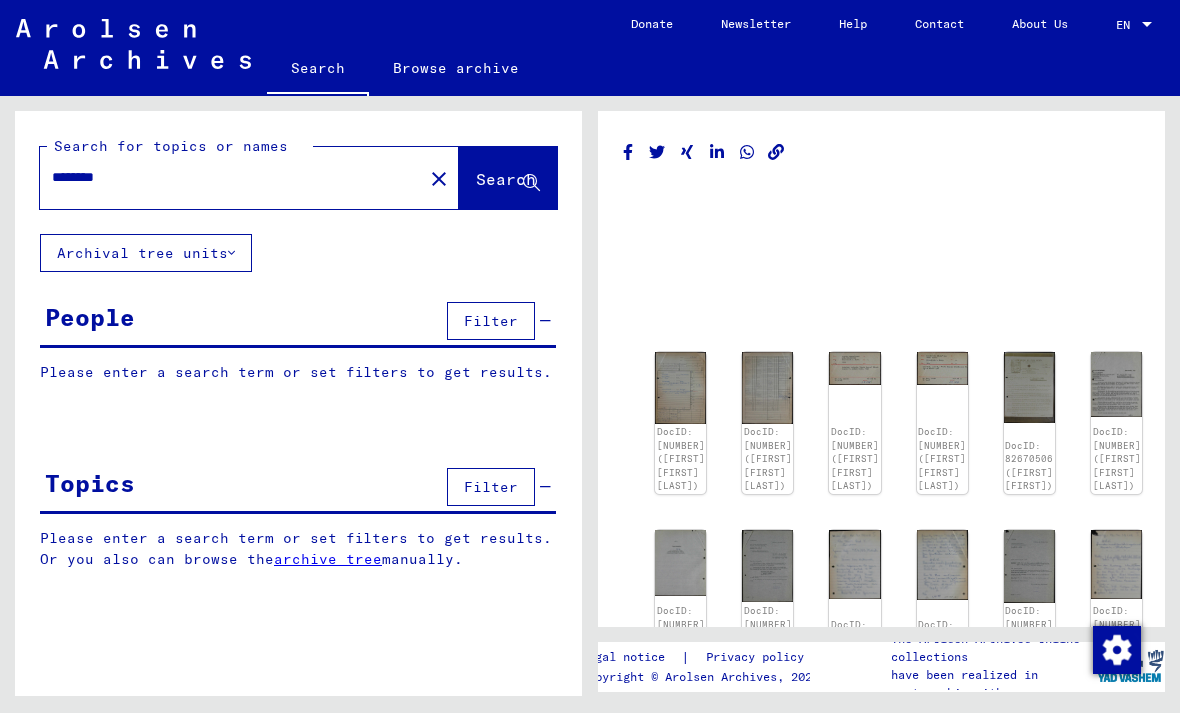 scroll, scrollTop: 0, scrollLeft: 0, axis: both 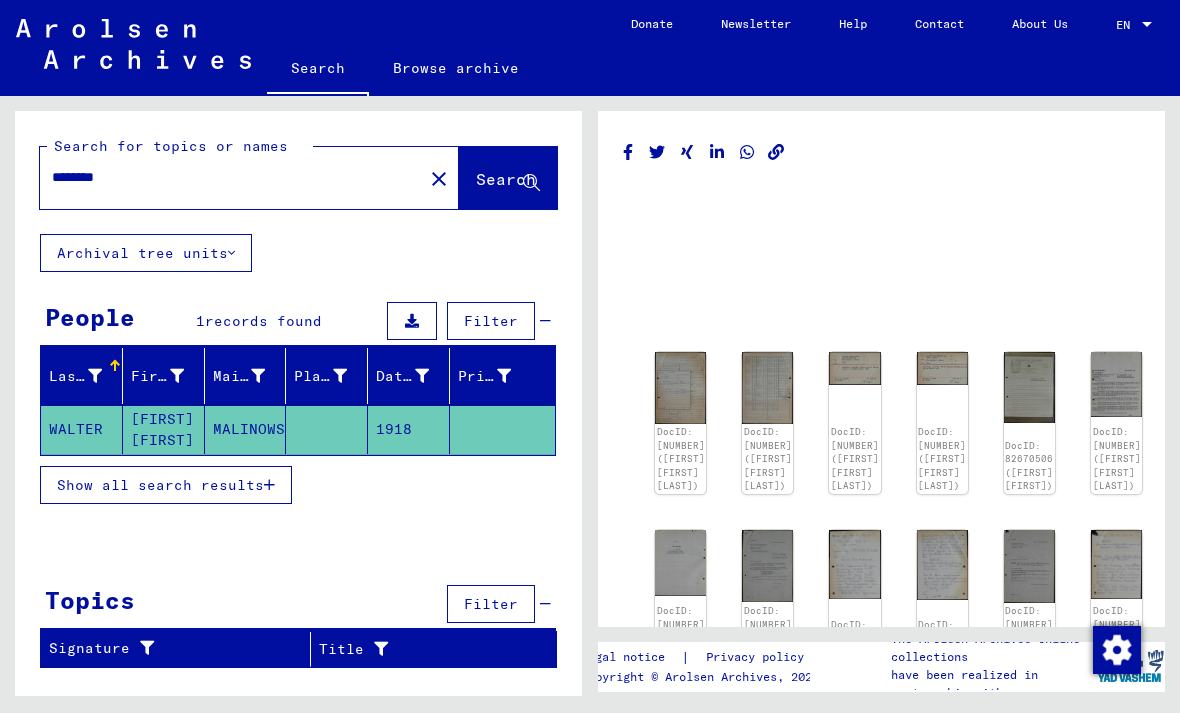 click on "close" 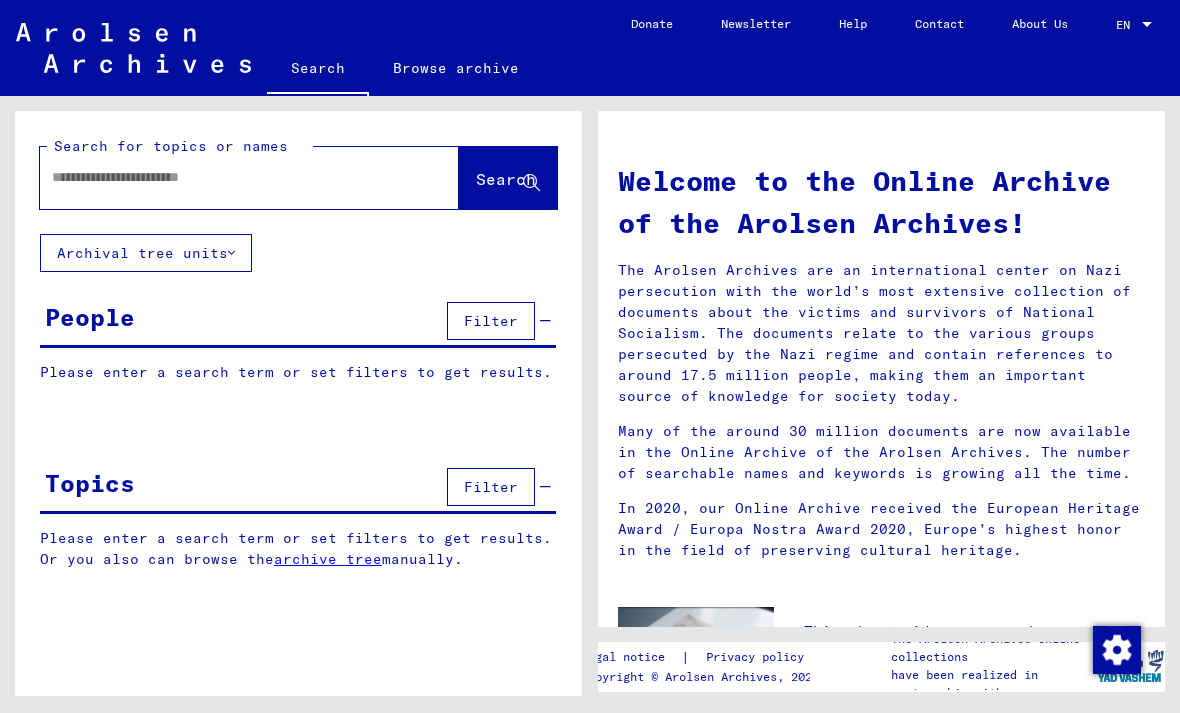 click at bounding box center [225, 177] 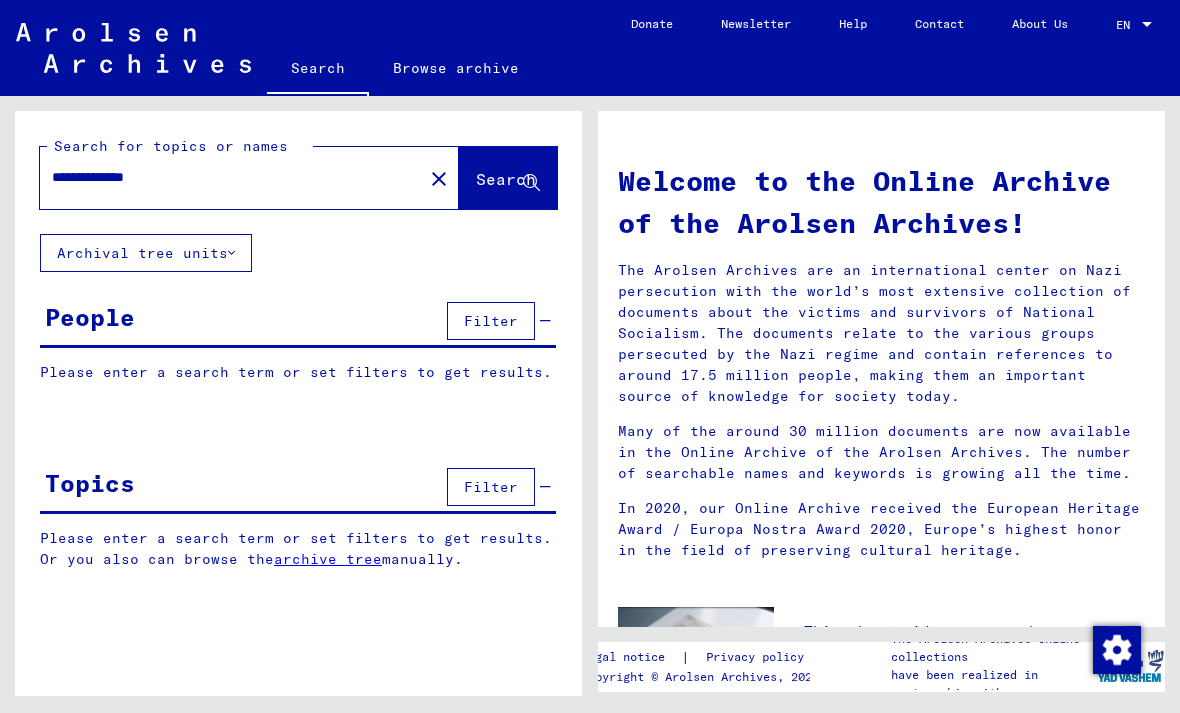 type on "**********" 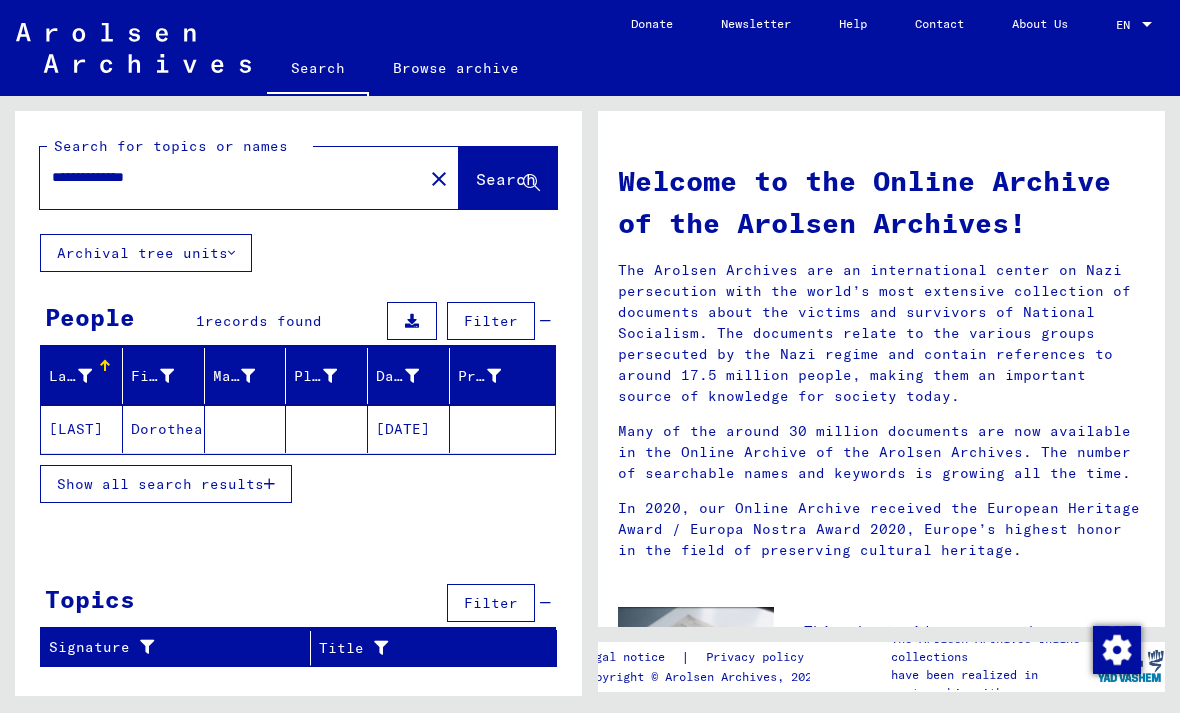 click 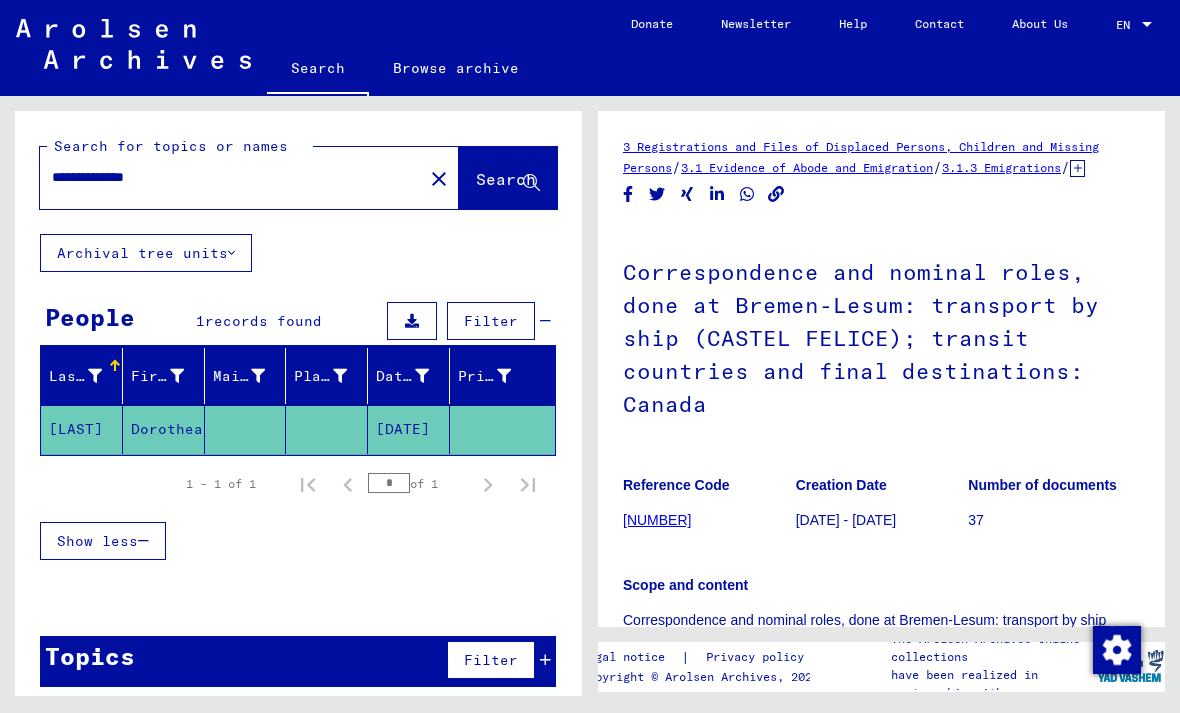 scroll, scrollTop: 0, scrollLeft: 0, axis: both 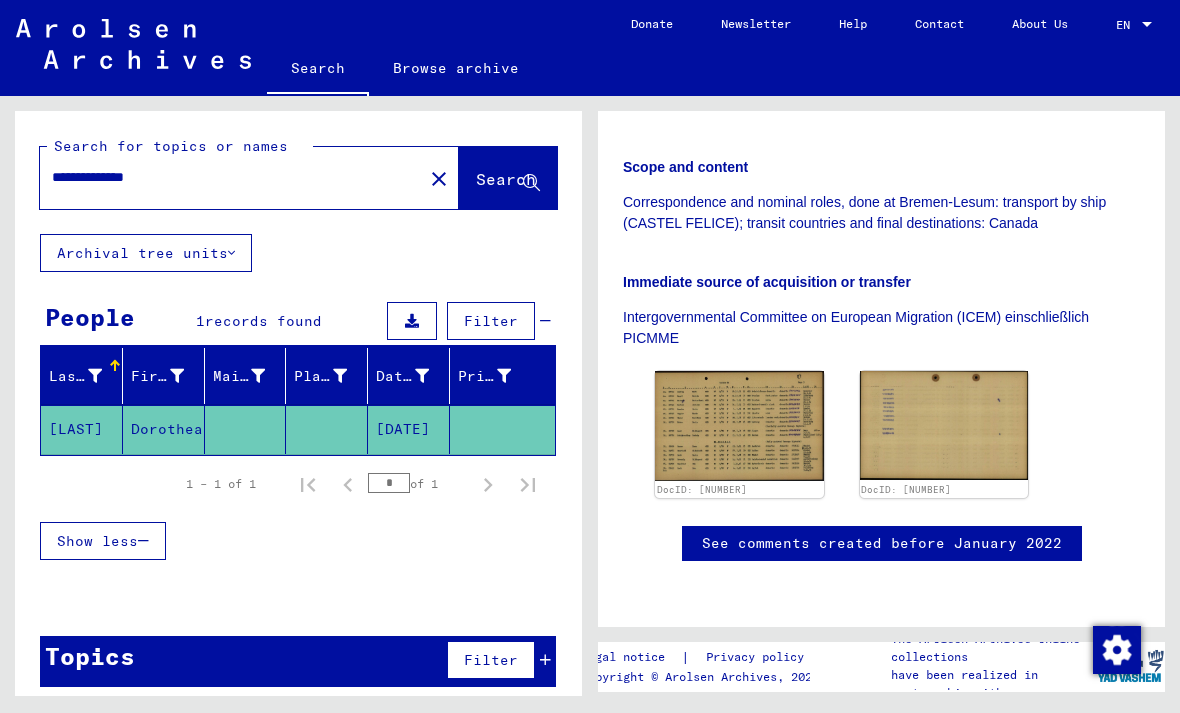 click 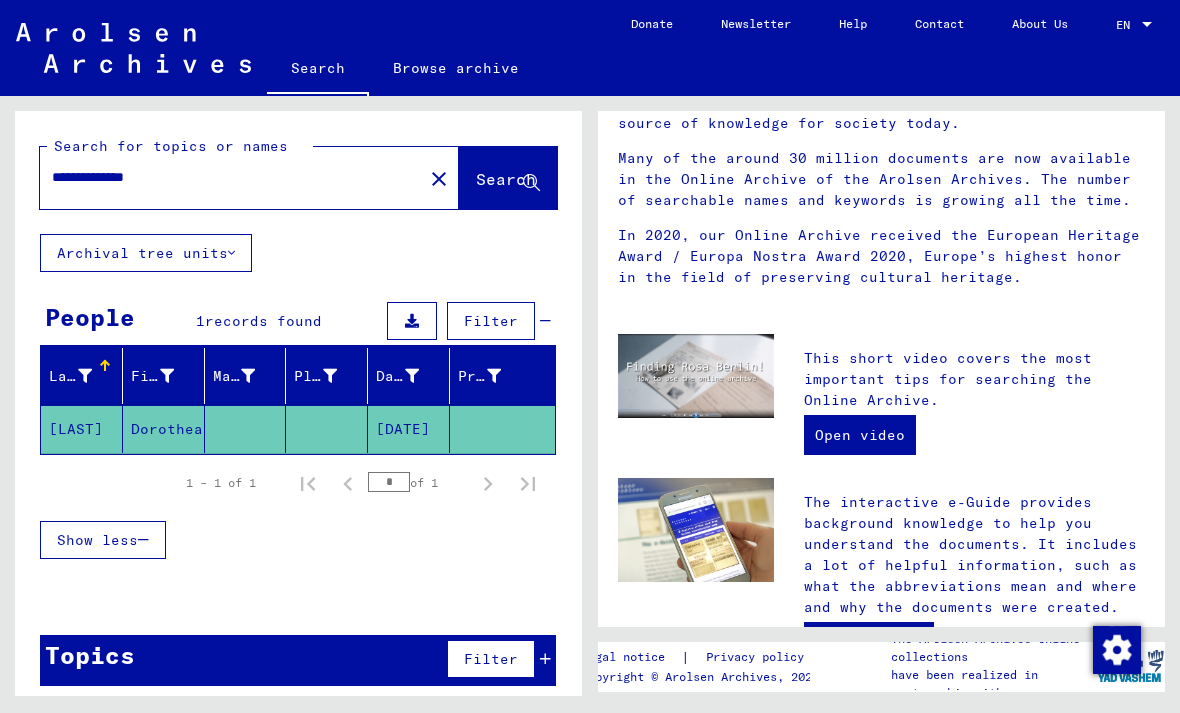 scroll, scrollTop: 206, scrollLeft: 0, axis: vertical 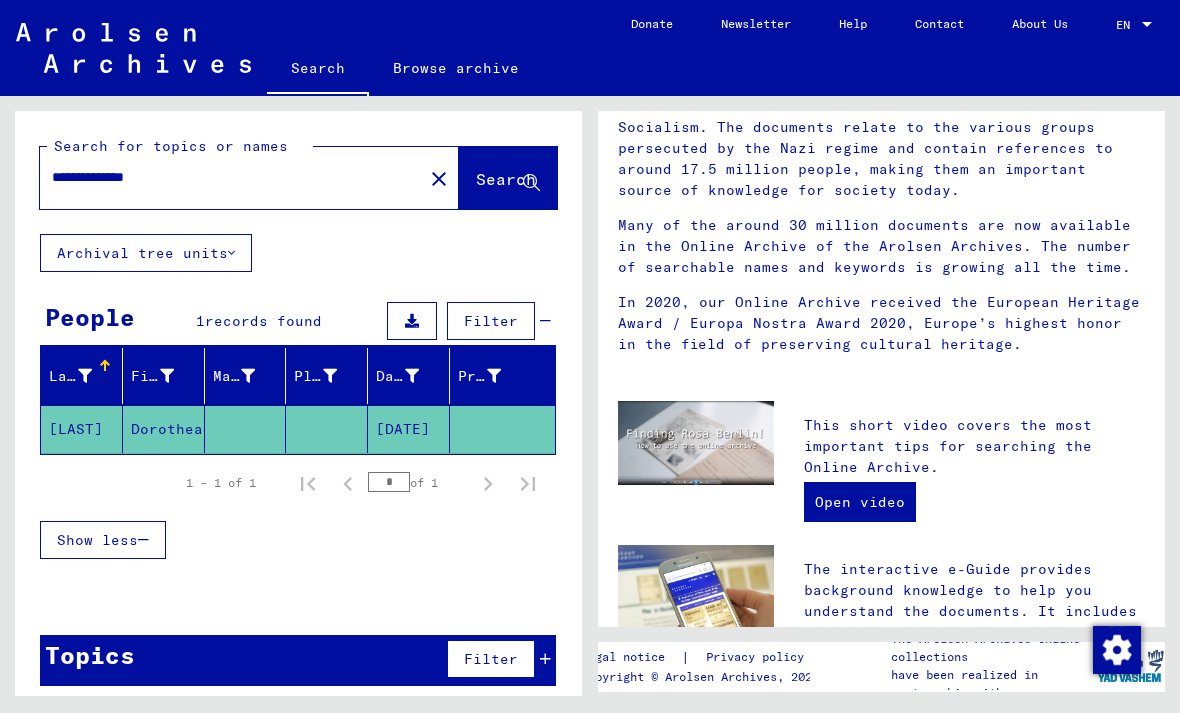 click 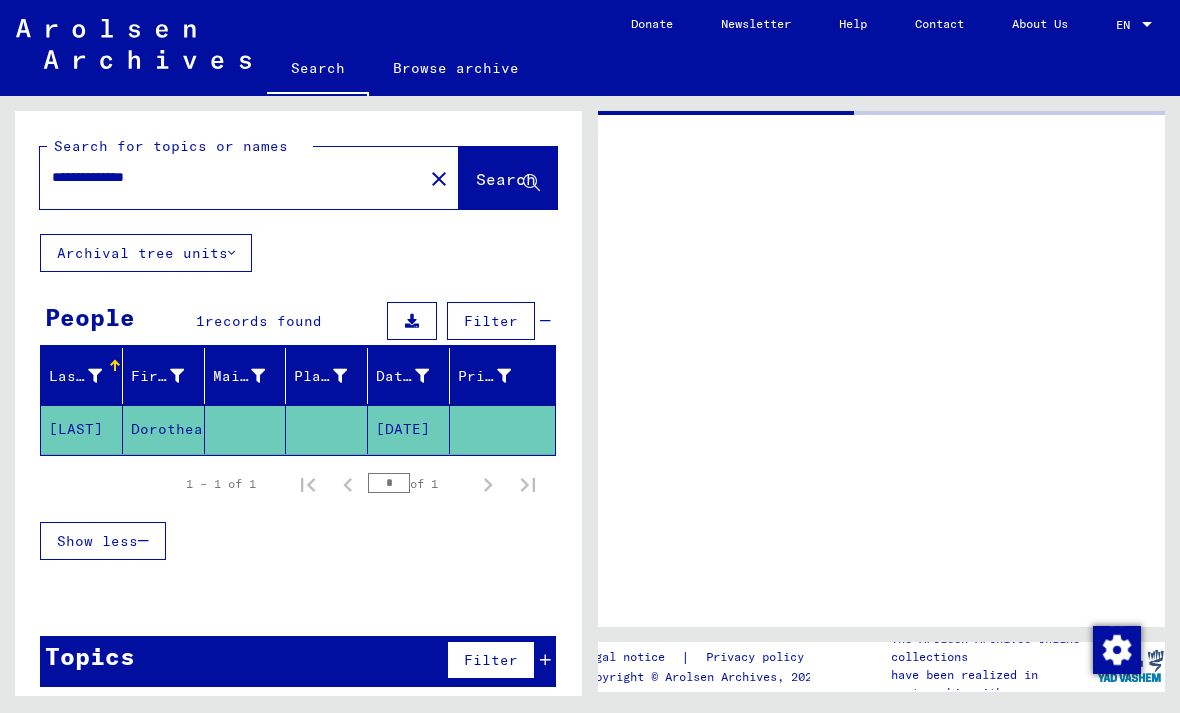 scroll, scrollTop: 0, scrollLeft: 0, axis: both 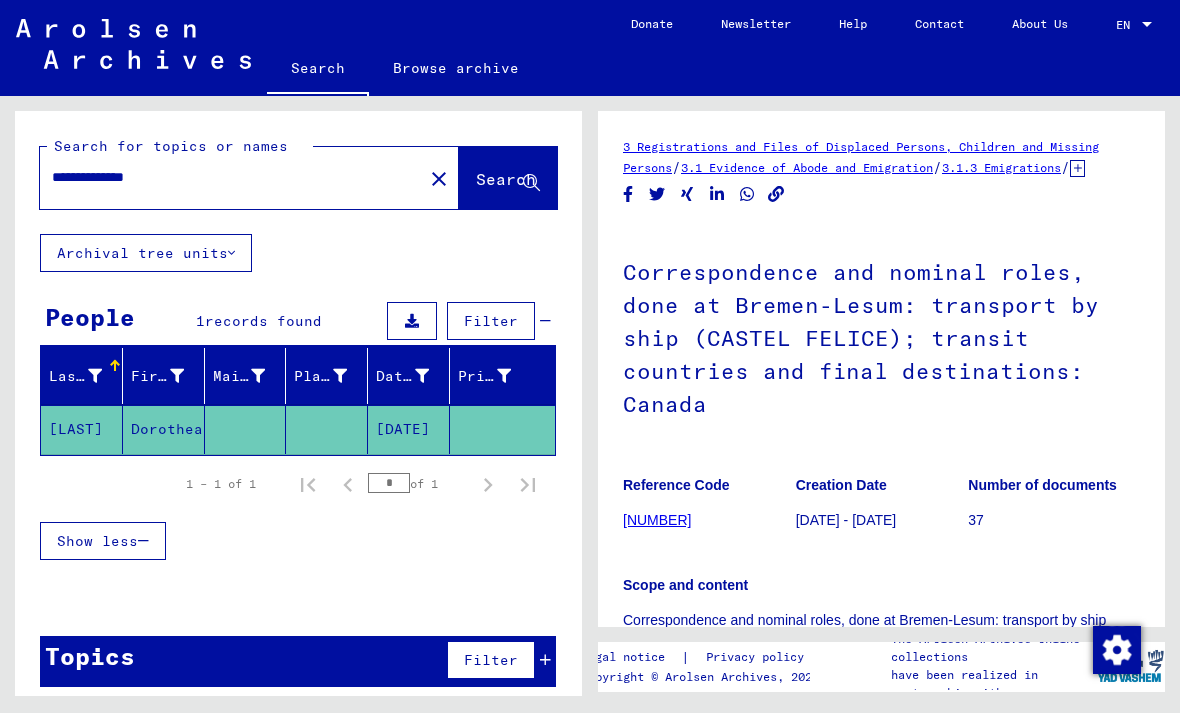 click on "[DATE]" 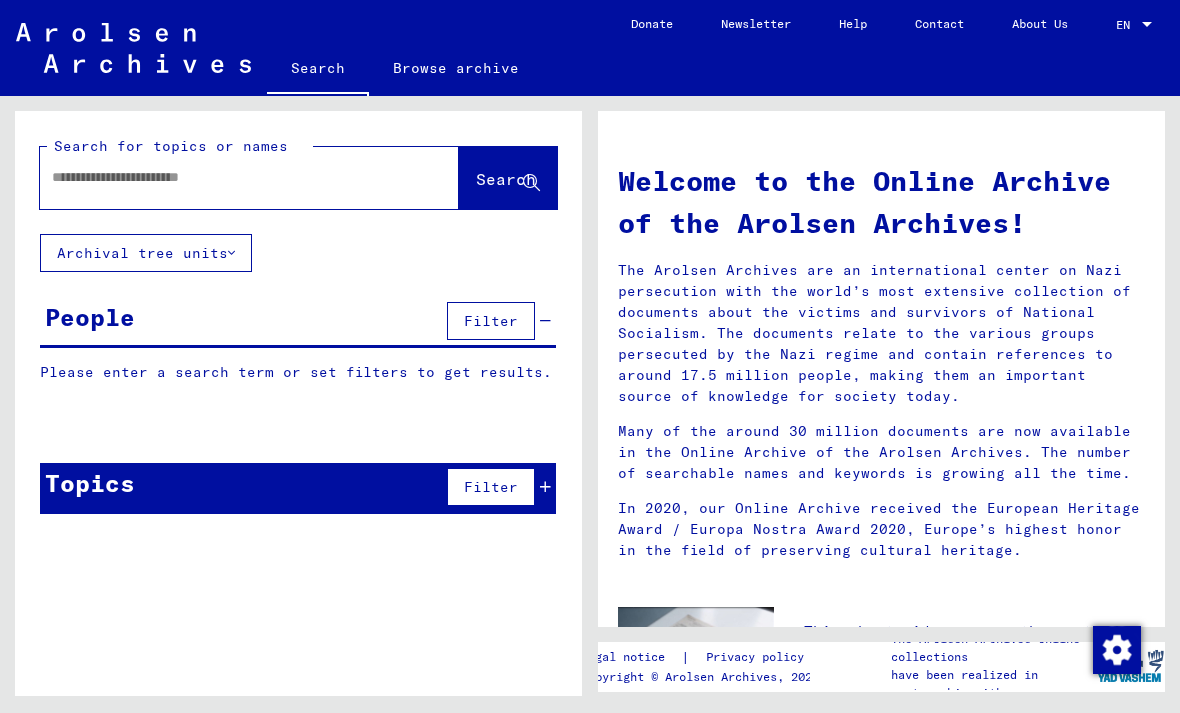 click at bounding box center [225, 177] 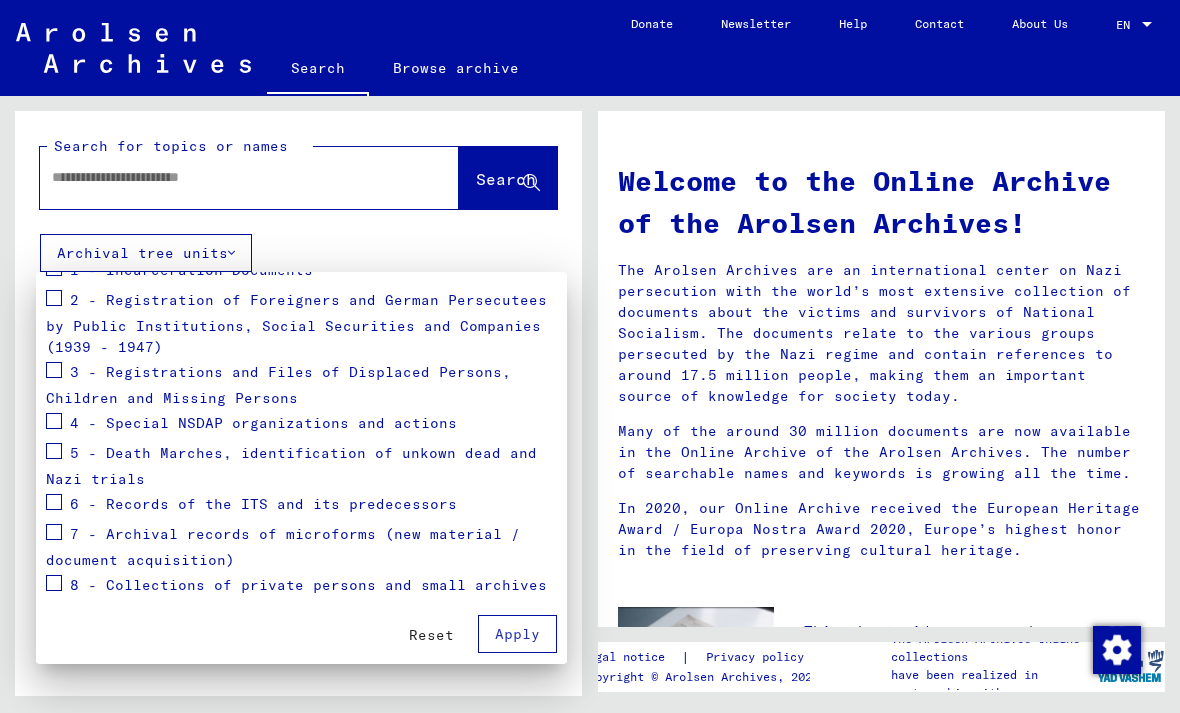 scroll, scrollTop: 296, scrollLeft: 0, axis: vertical 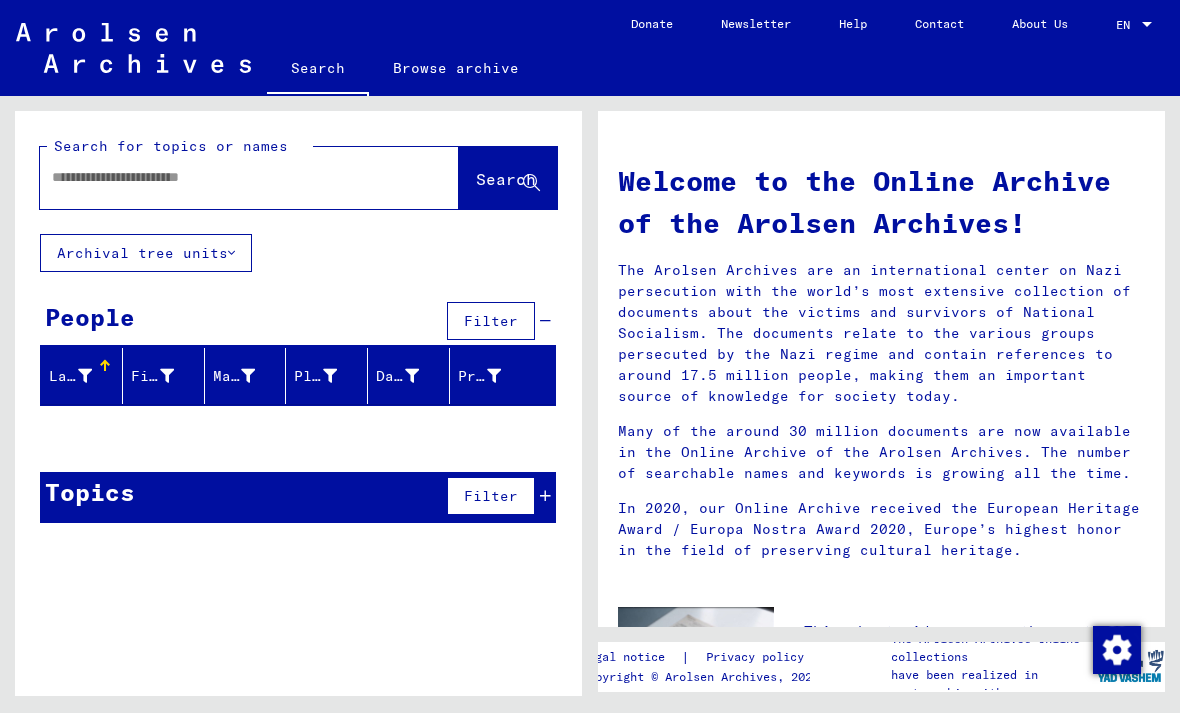 click 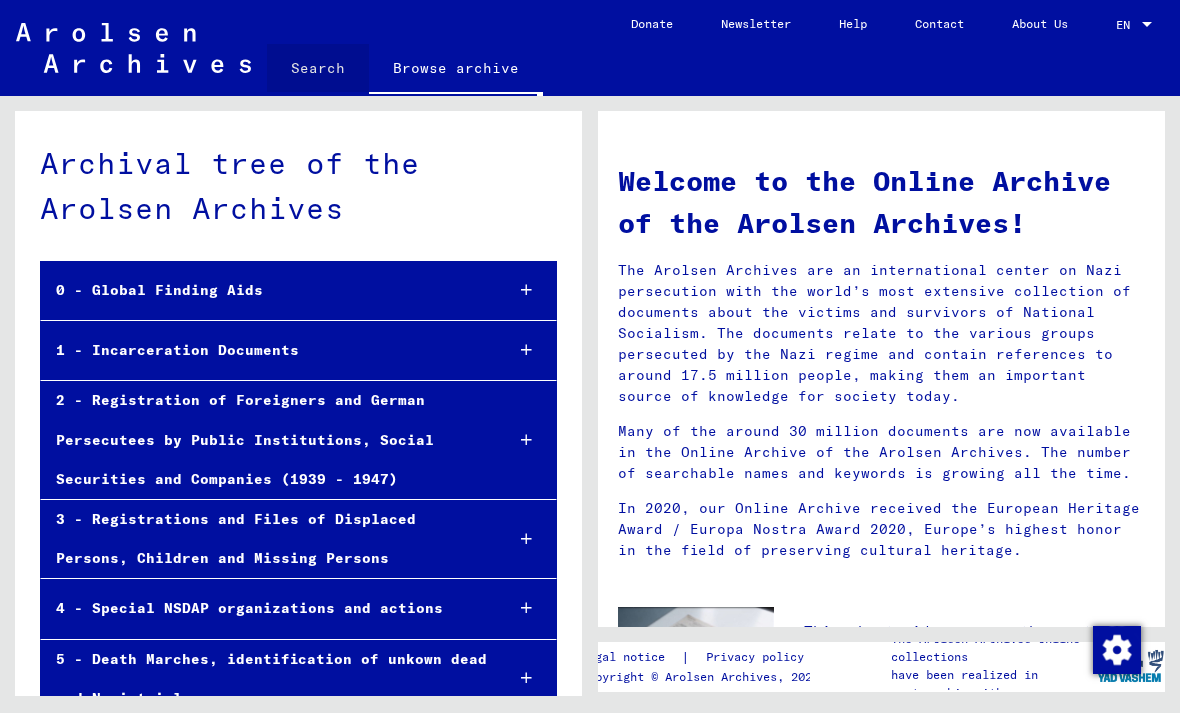 click on "Search" 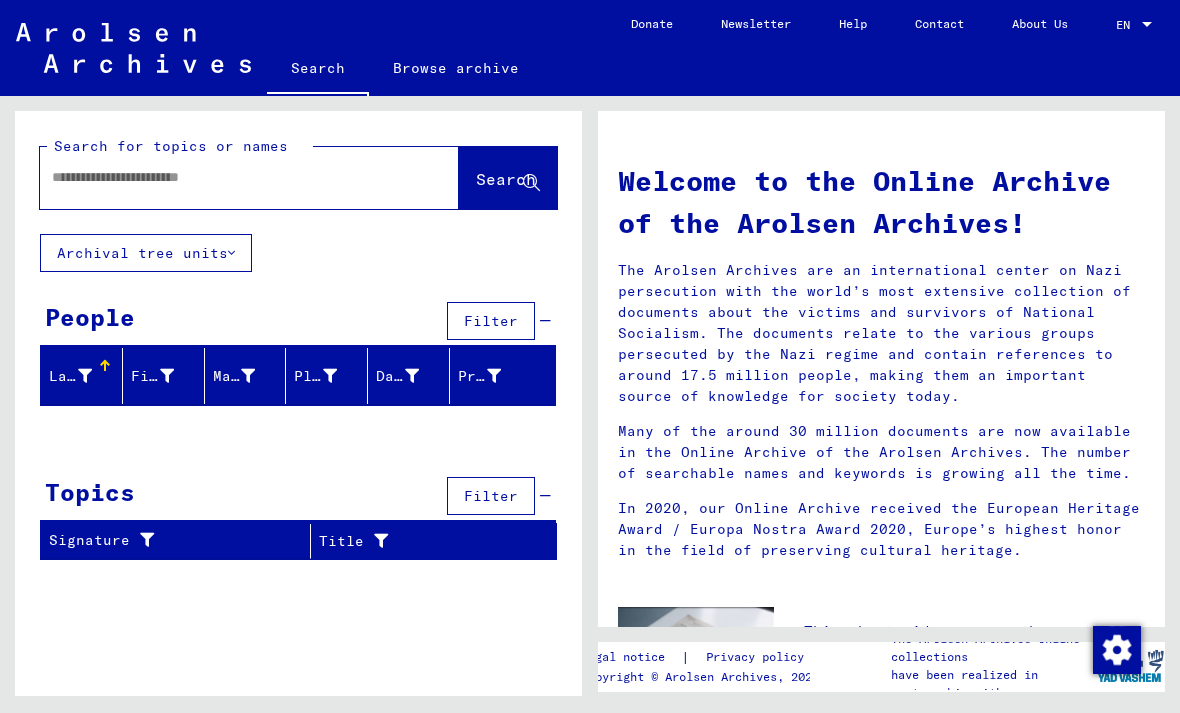 click at bounding box center [225, 177] 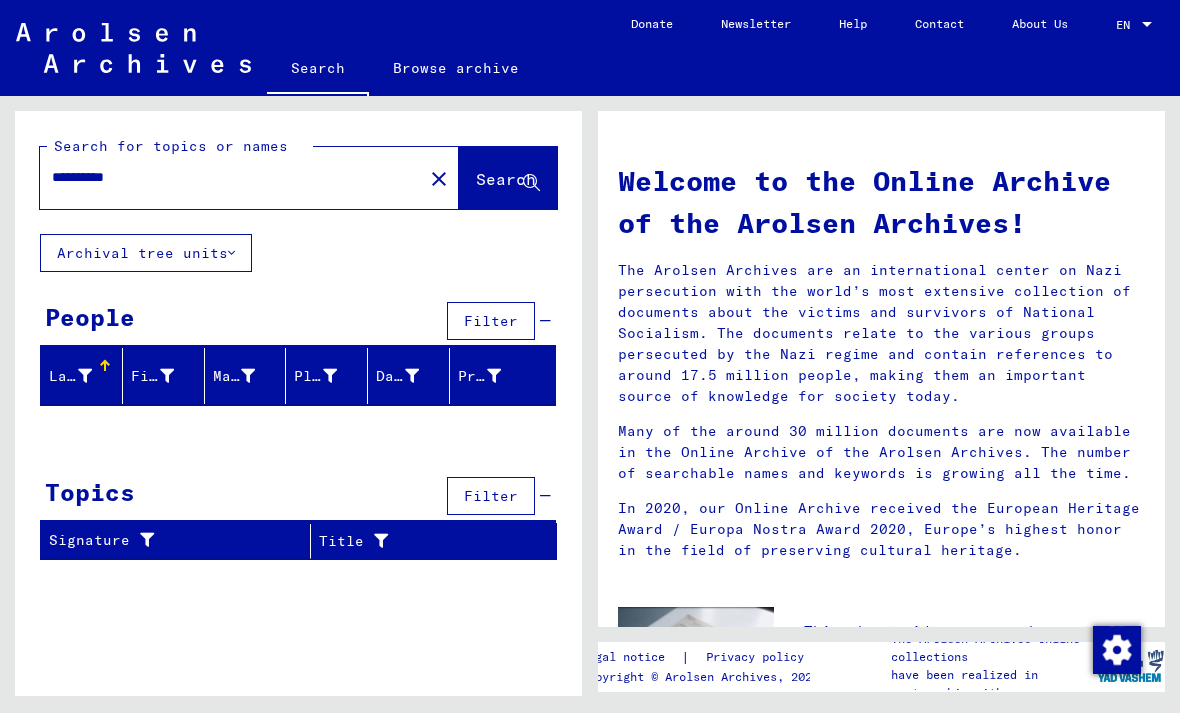 type on "**********" 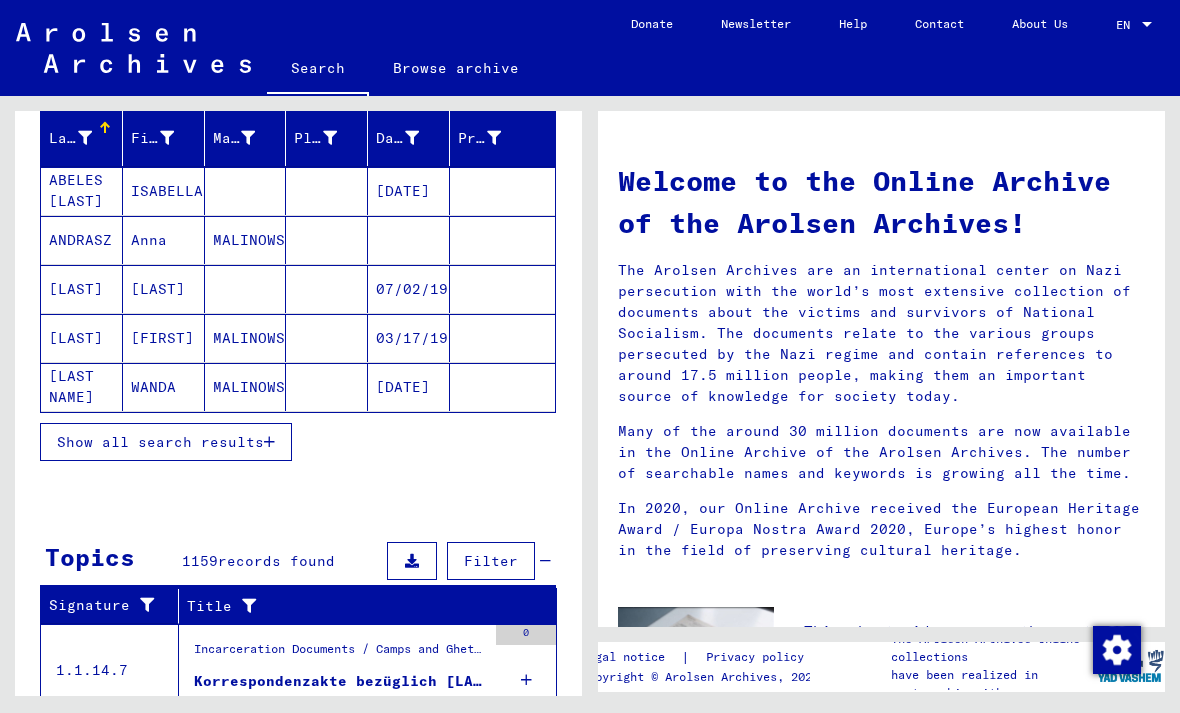 scroll, scrollTop: 236, scrollLeft: 0, axis: vertical 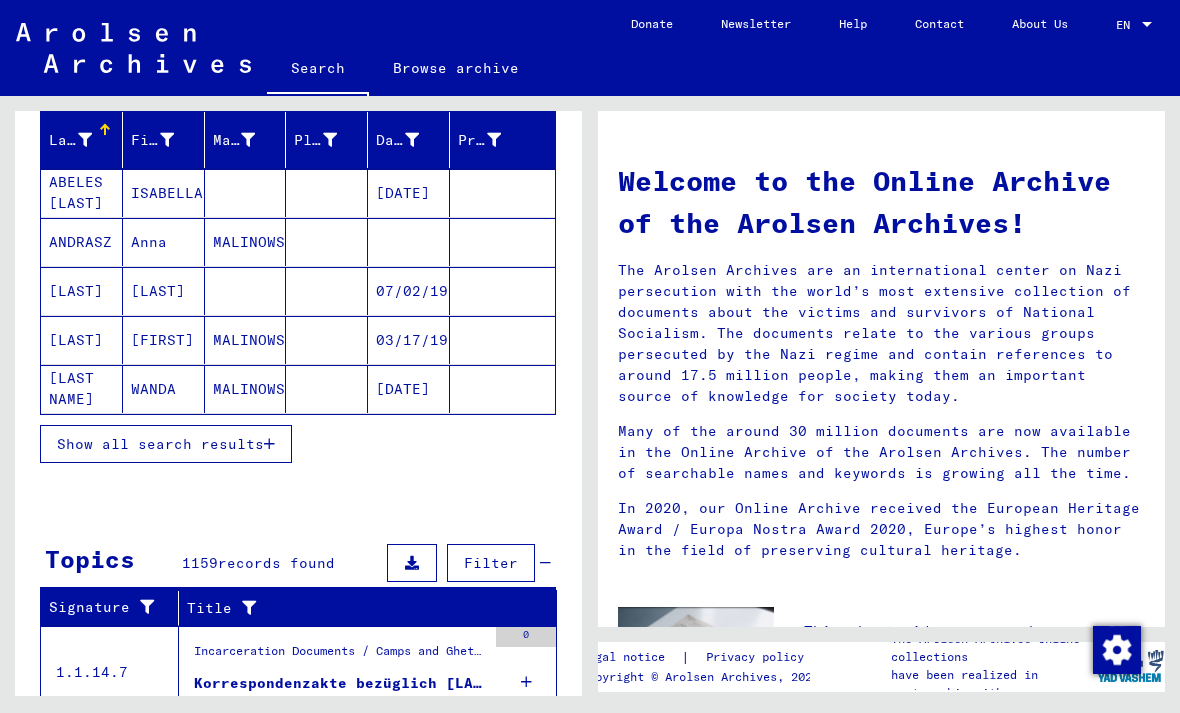click on "Show all search results" at bounding box center (166, 444) 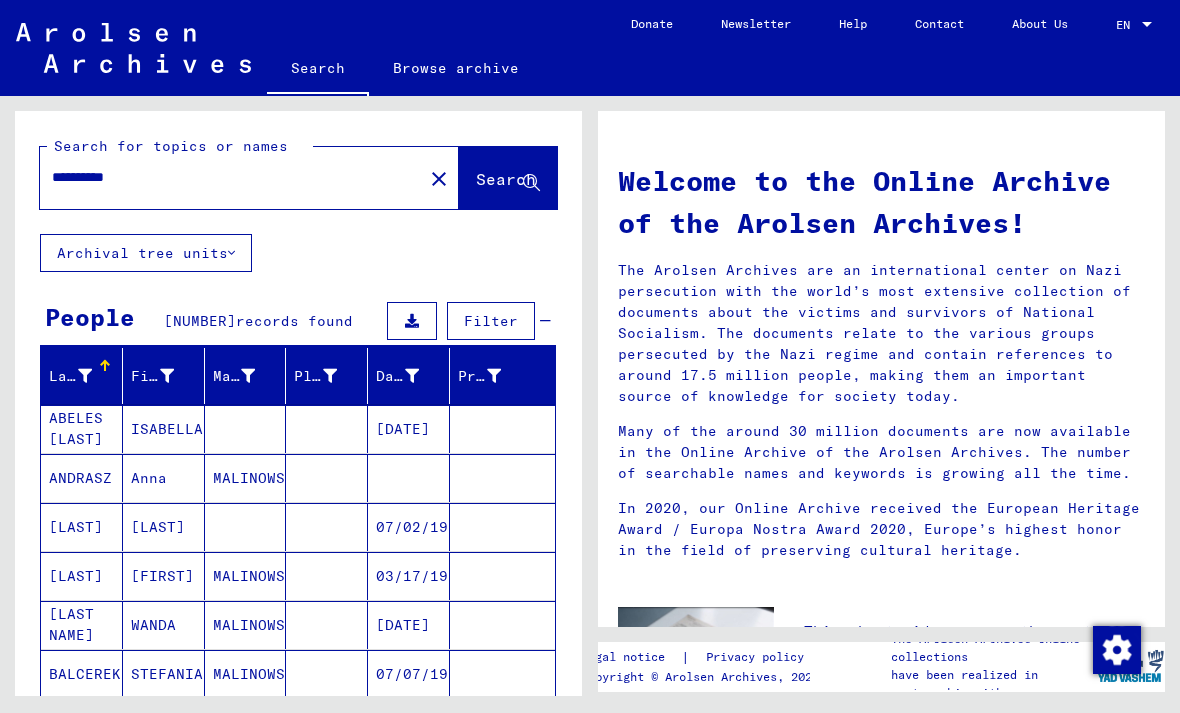 scroll, scrollTop: 0, scrollLeft: 0, axis: both 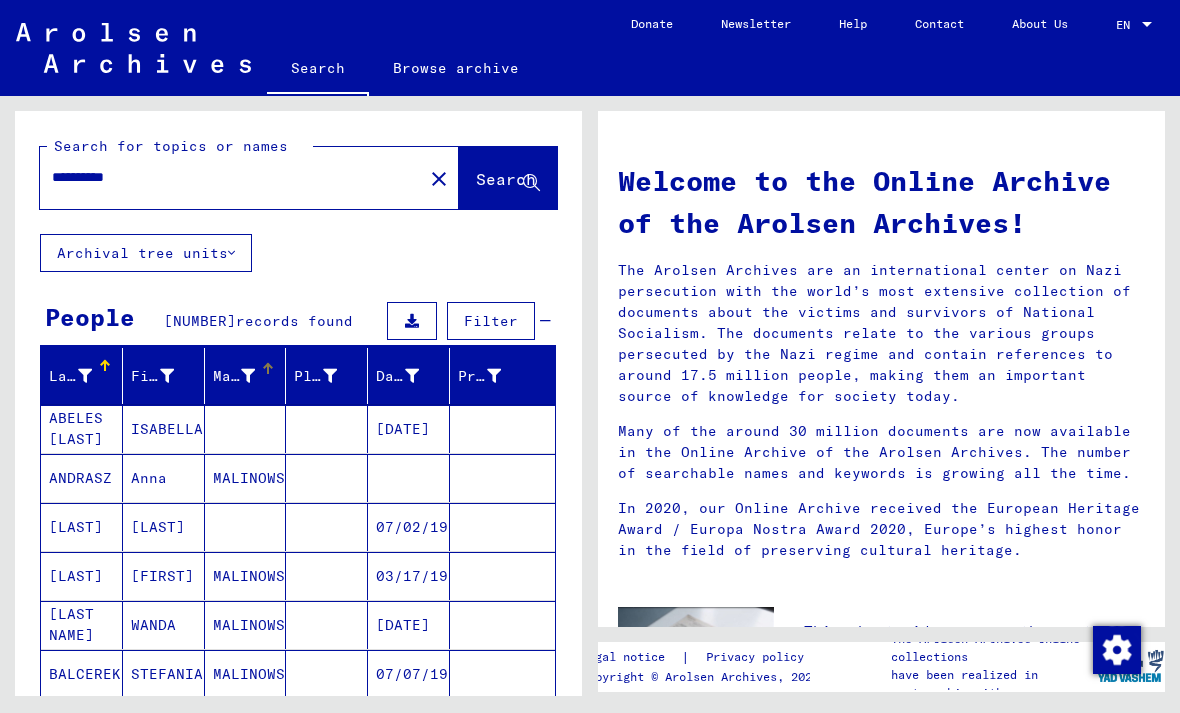 click on "Maiden Name" at bounding box center [249, 376] 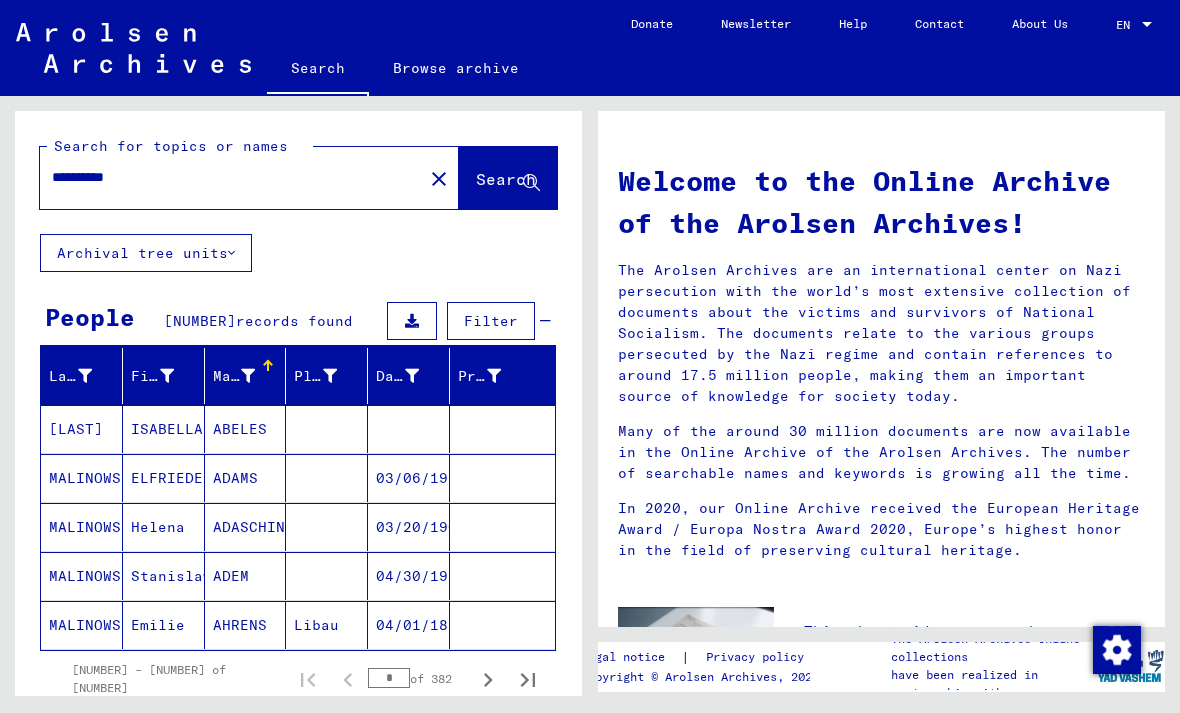 click on "Place of Birth" at bounding box center (330, 376) 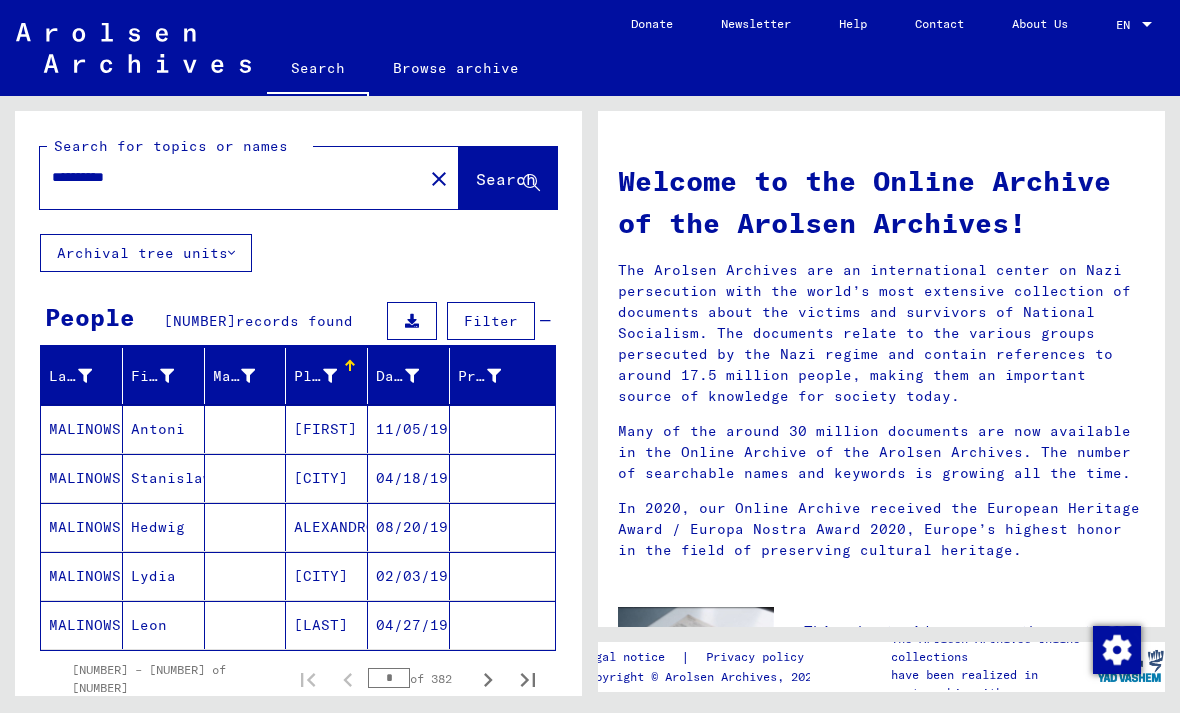 click on "Filter" at bounding box center (491, 321) 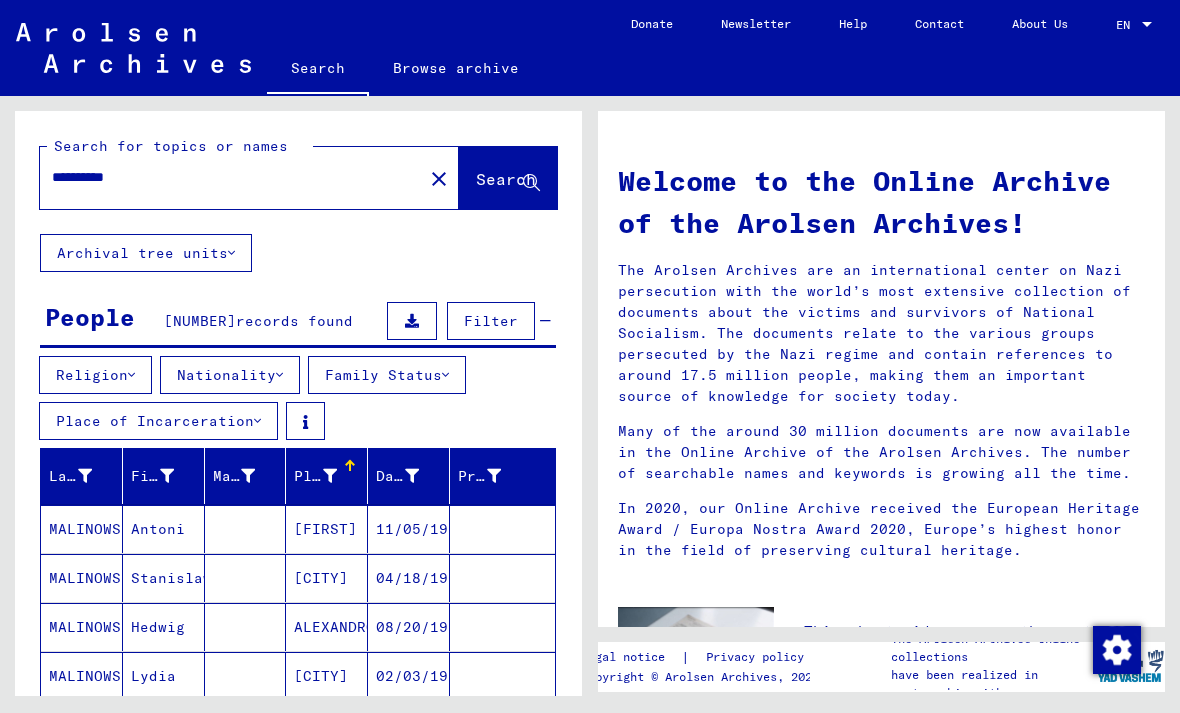 click at bounding box center (131, 375) 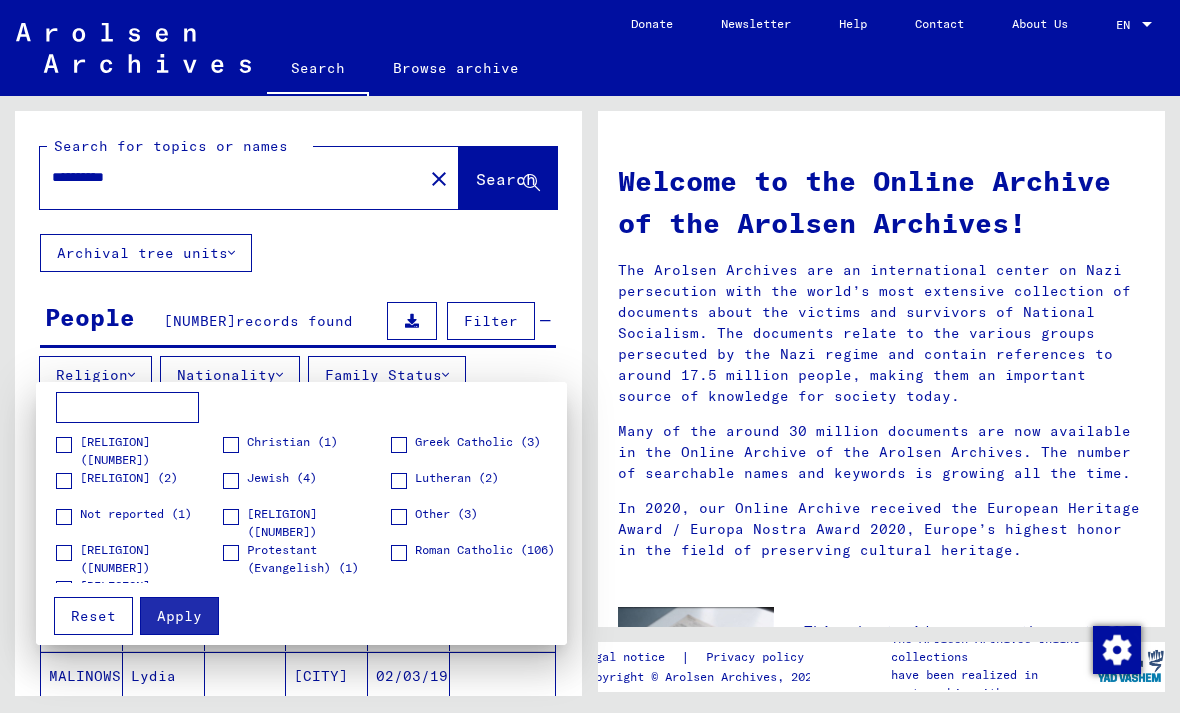 scroll, scrollTop: 0, scrollLeft: 0, axis: both 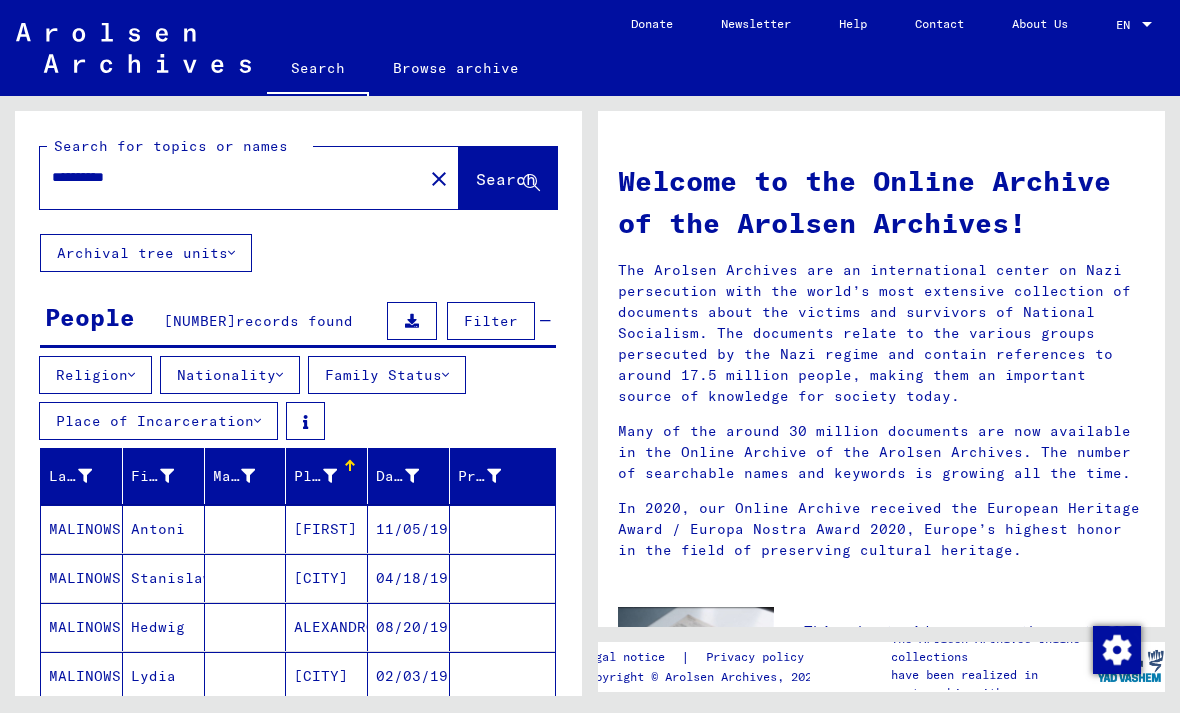 click at bounding box center [257, 421] 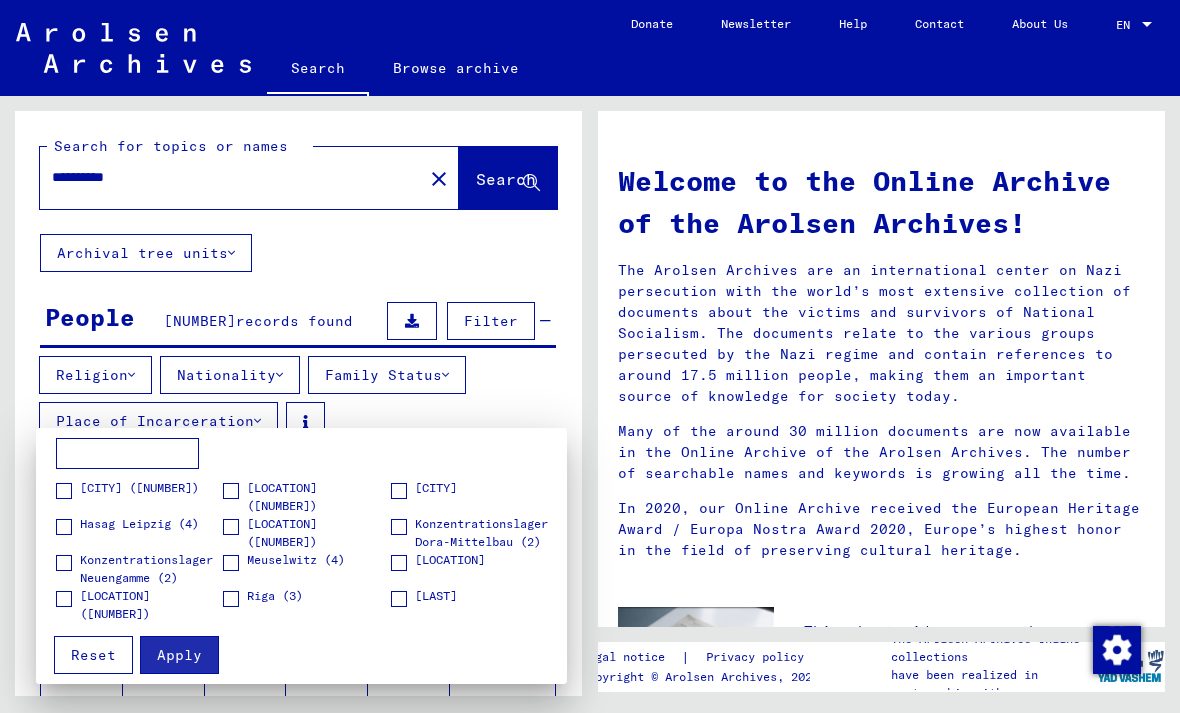 click at bounding box center (590, 356) 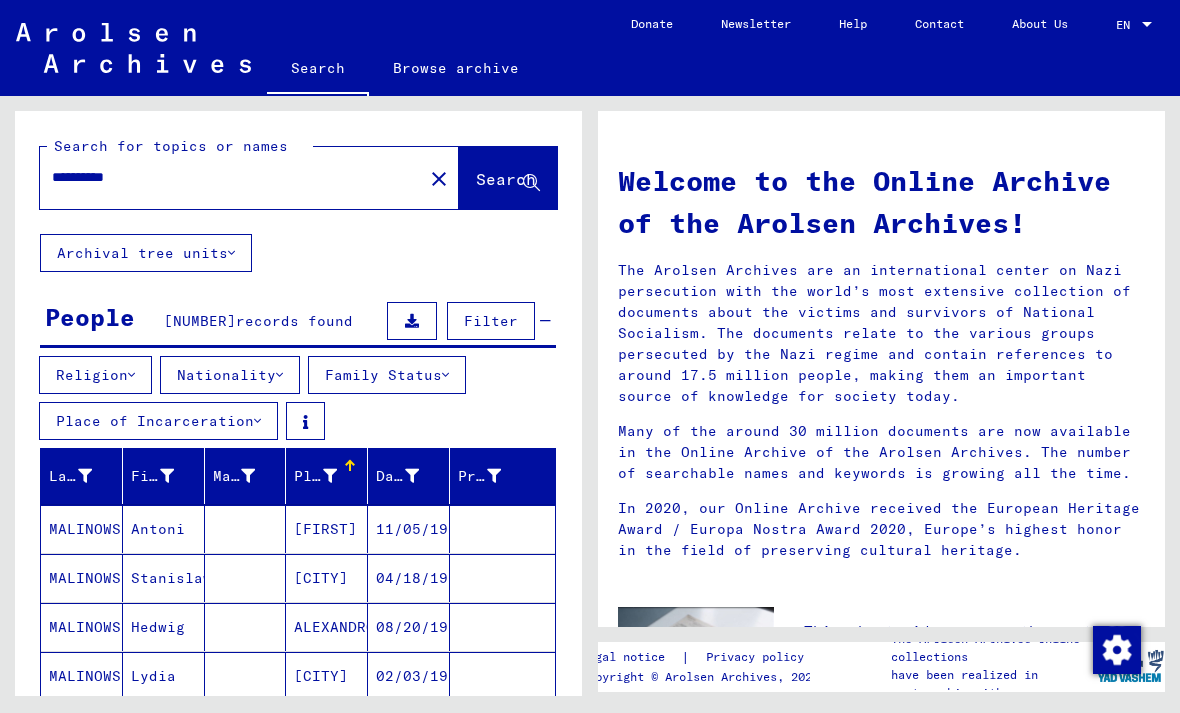 click at bounding box center (279, 375) 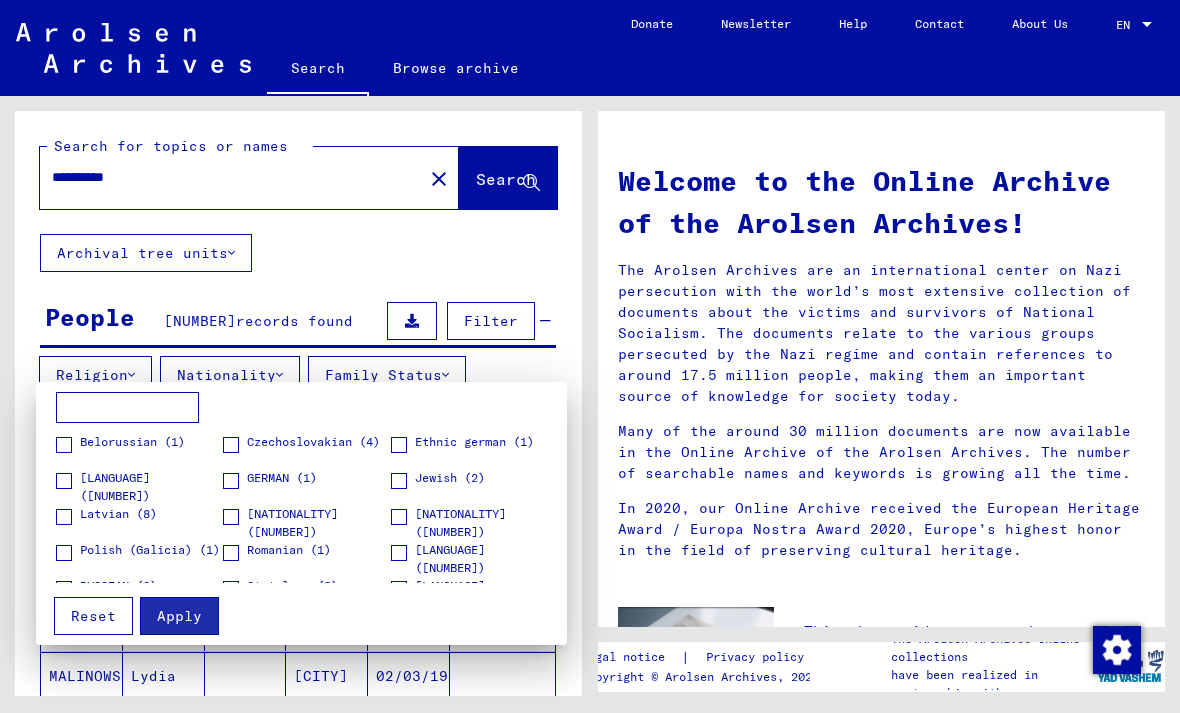 scroll, scrollTop: 0, scrollLeft: 0, axis: both 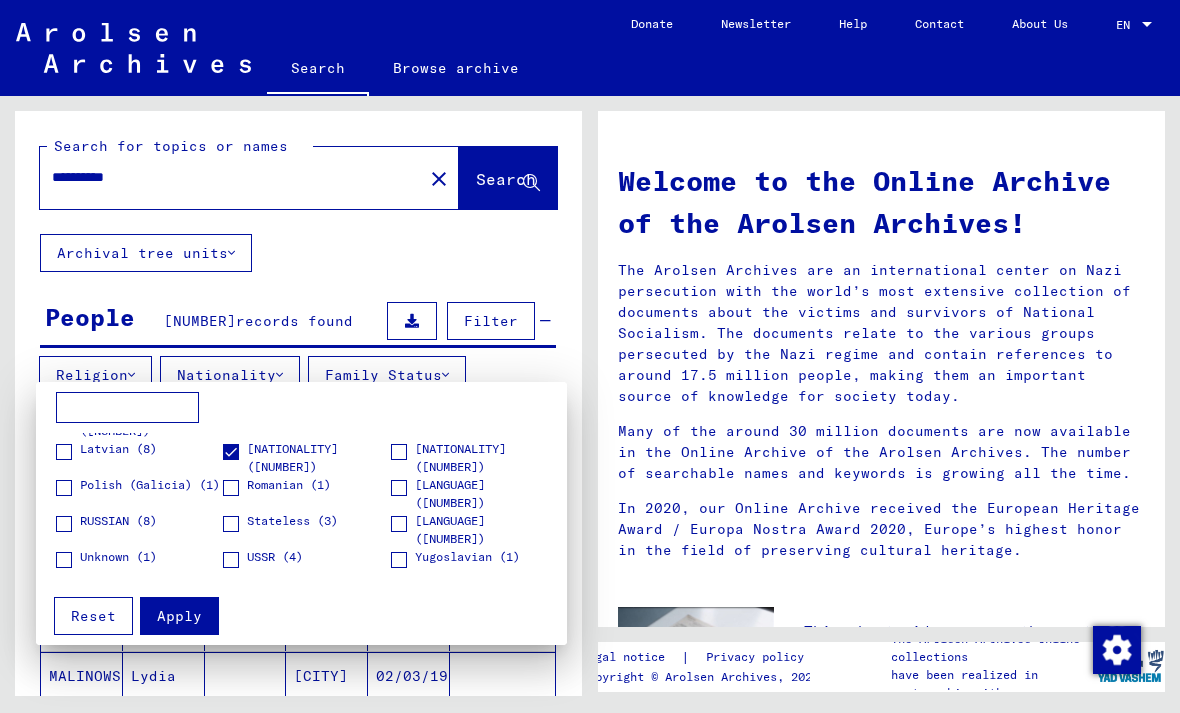 click on "Apply" at bounding box center (179, 616) 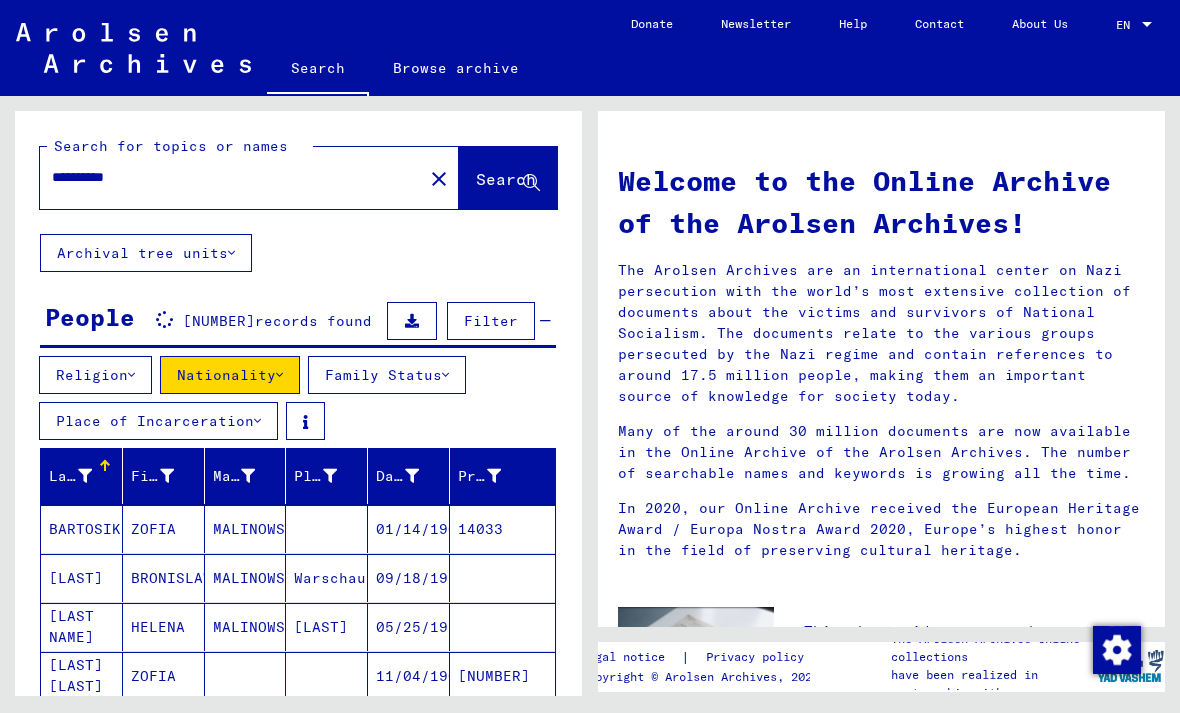 click at bounding box center [305, 421] 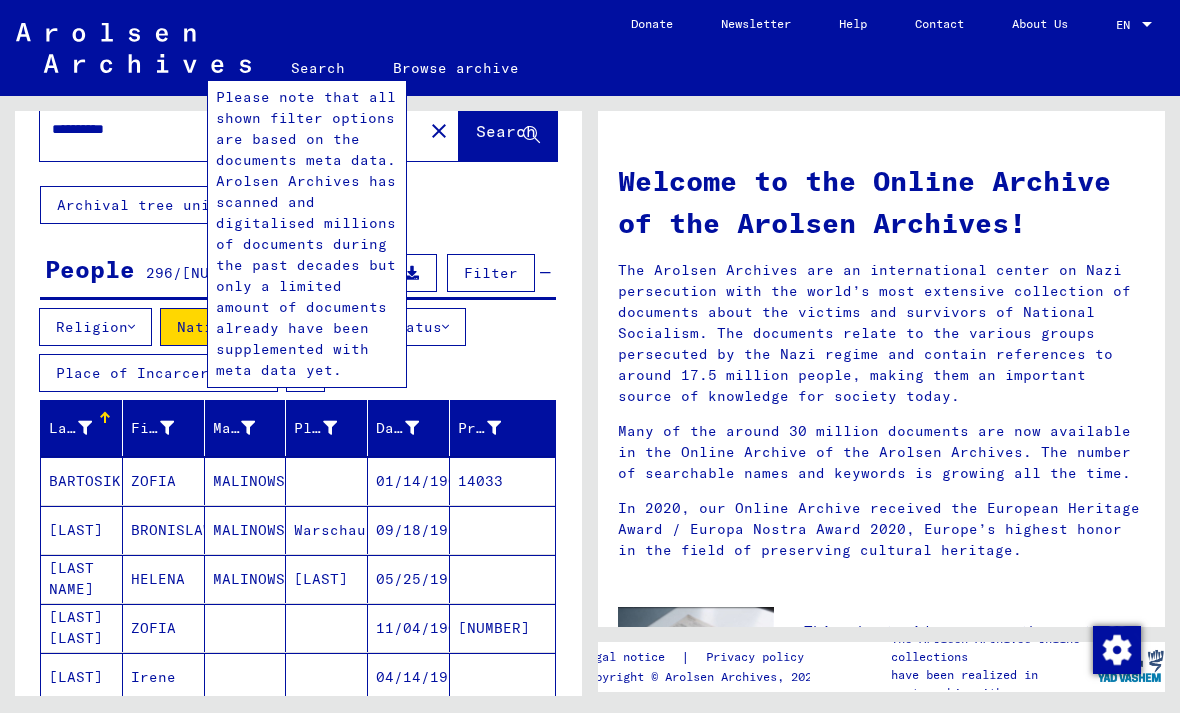 scroll, scrollTop: 45, scrollLeft: 0, axis: vertical 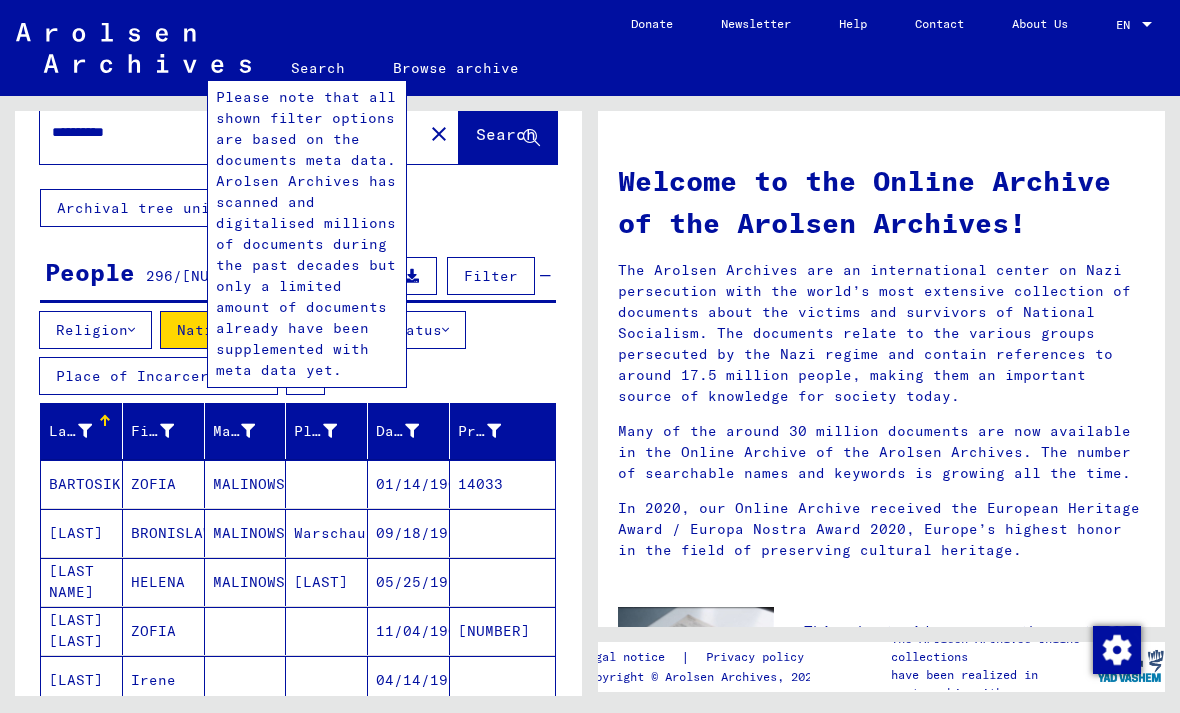 click on "Religion   Nationality   Family Status   Place of Incarceration" at bounding box center [298, 357] 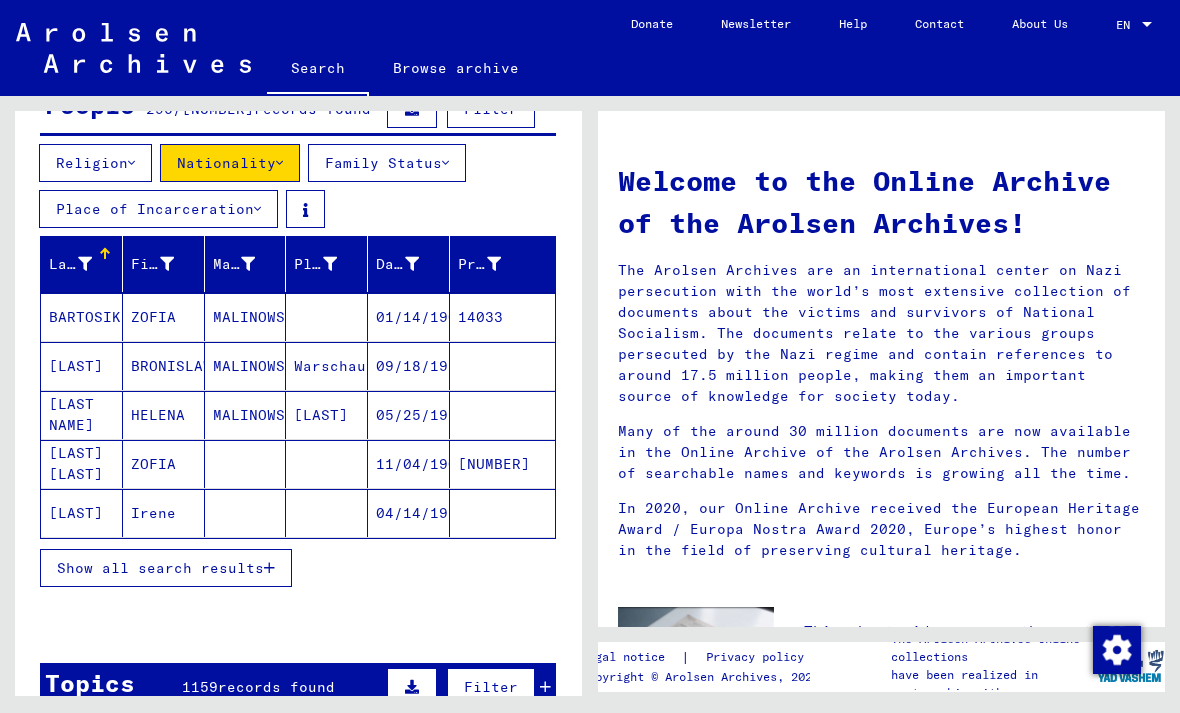scroll, scrollTop: 205, scrollLeft: 0, axis: vertical 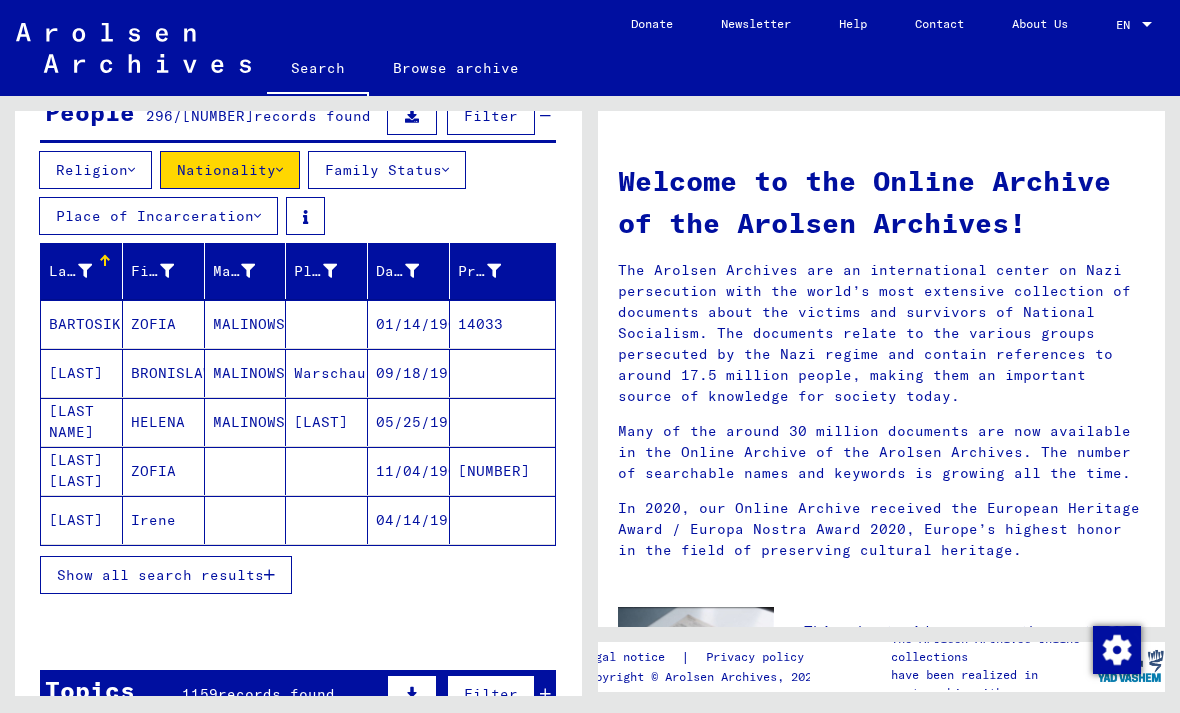 click on "Show all search results" at bounding box center (160, 575) 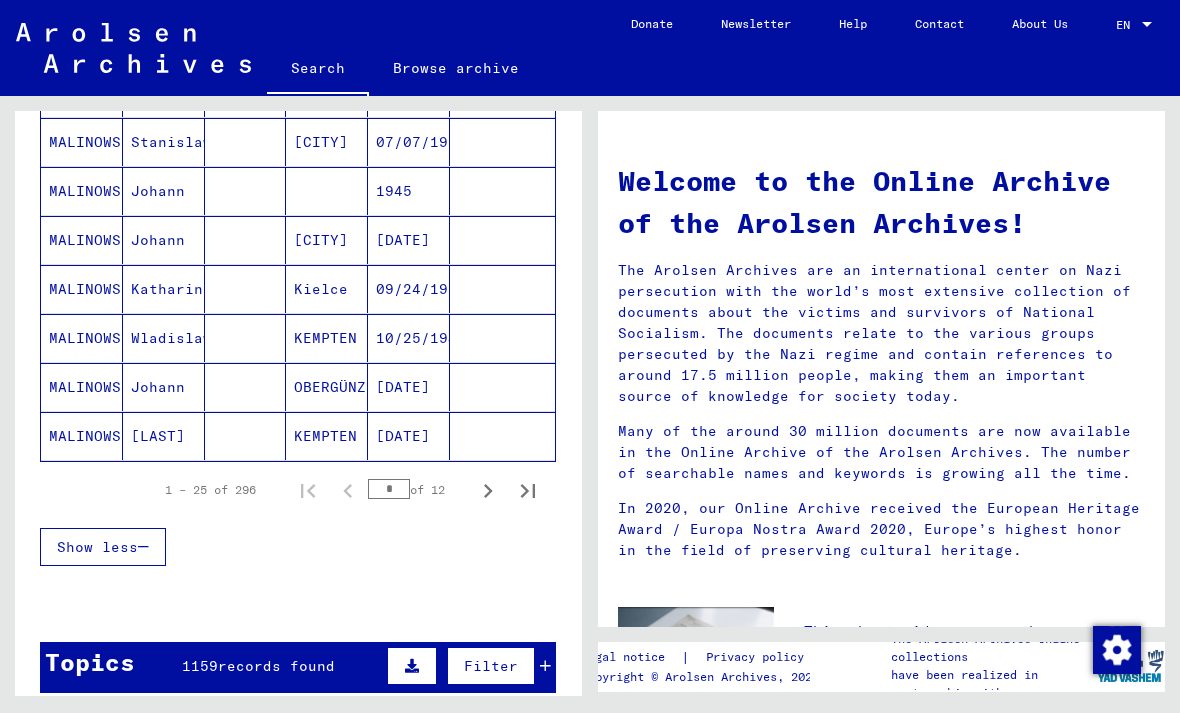 scroll, scrollTop: 1282, scrollLeft: 0, axis: vertical 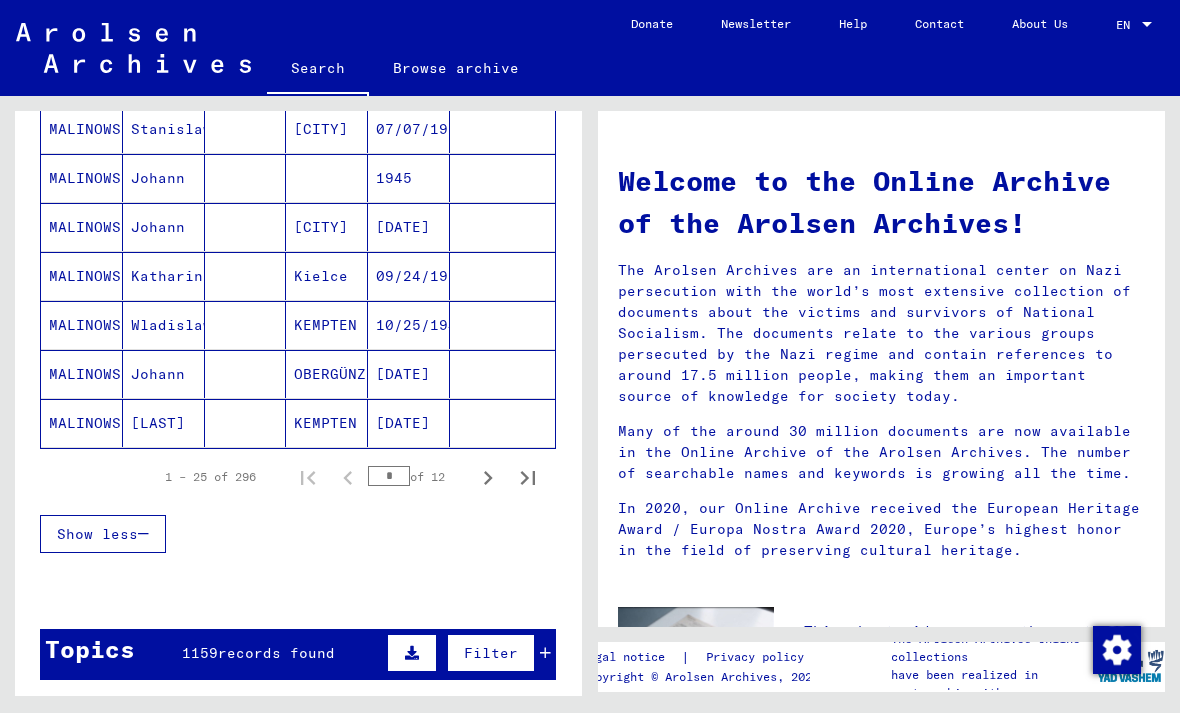click 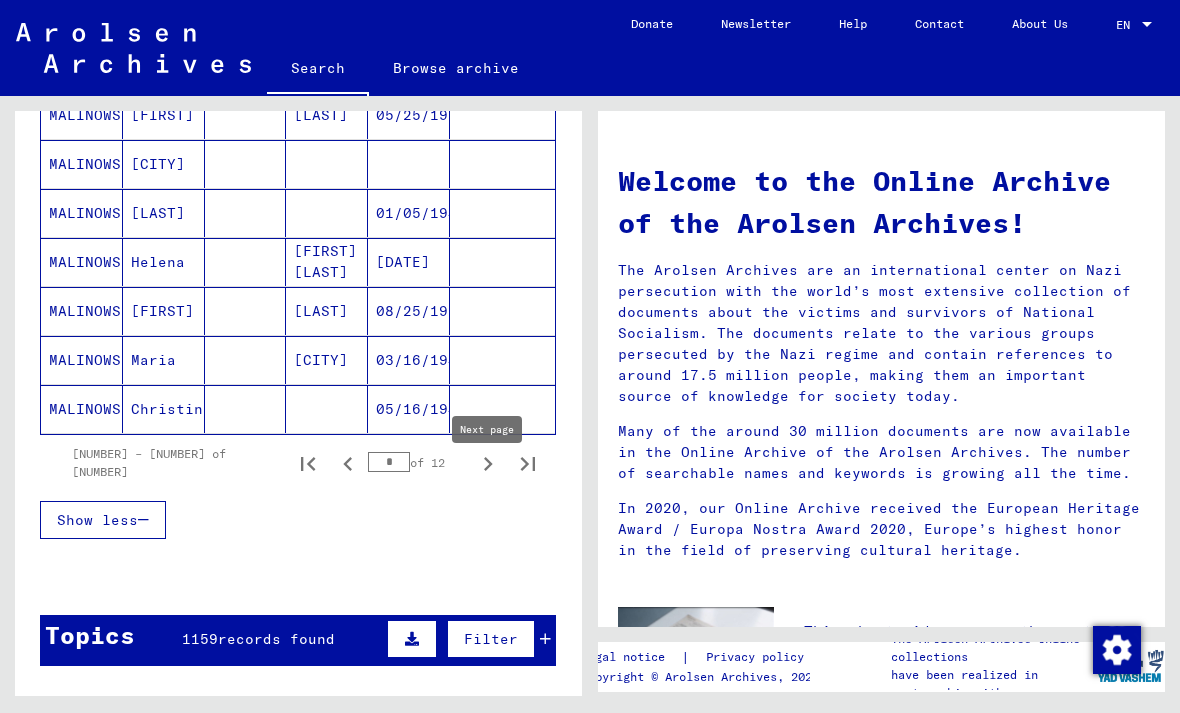 scroll, scrollTop: 1347, scrollLeft: 0, axis: vertical 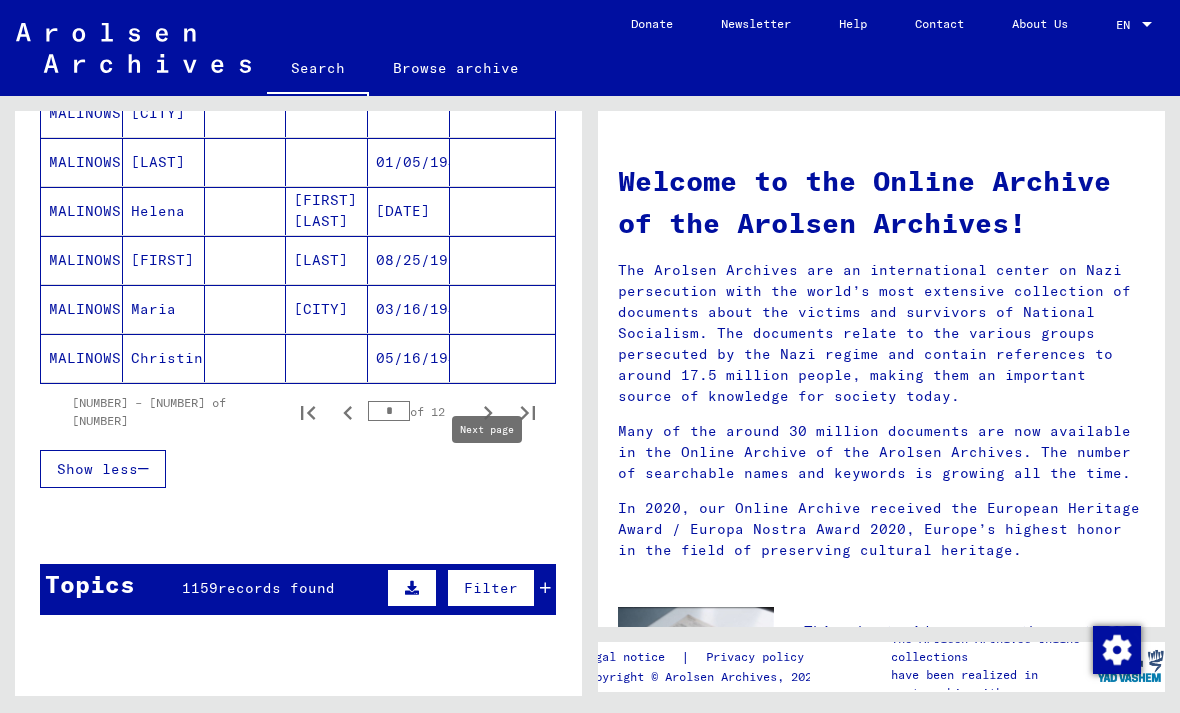 click 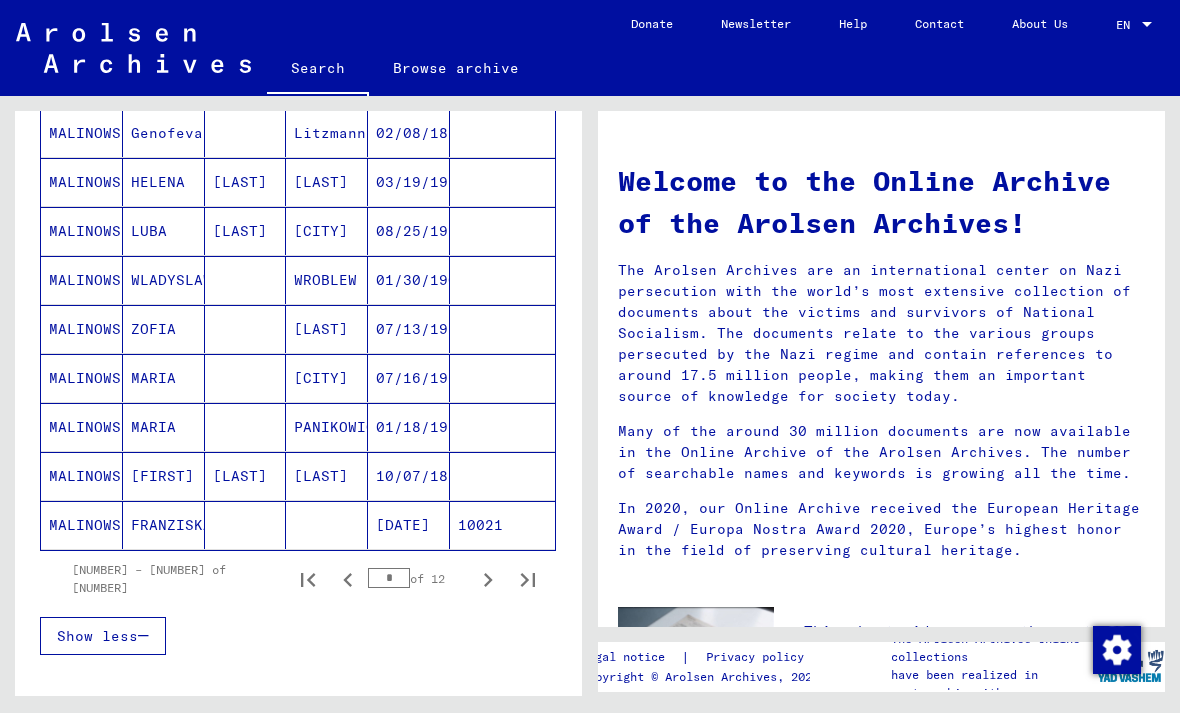 scroll, scrollTop: 1192, scrollLeft: 0, axis: vertical 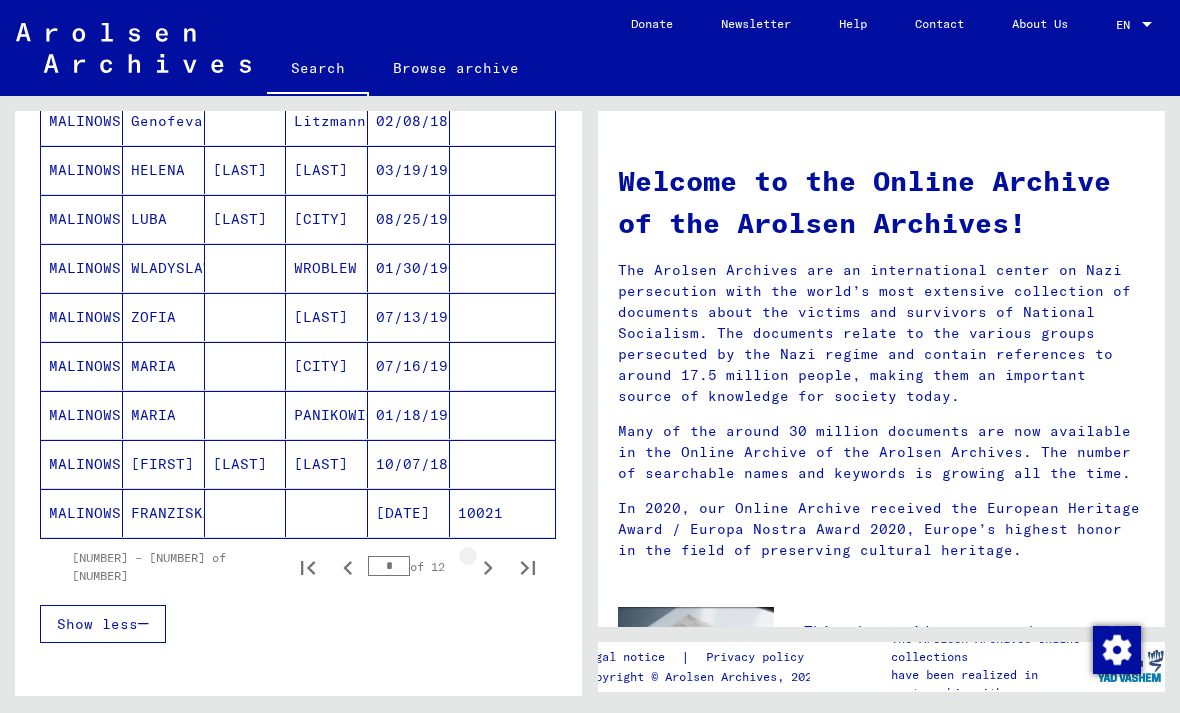 click 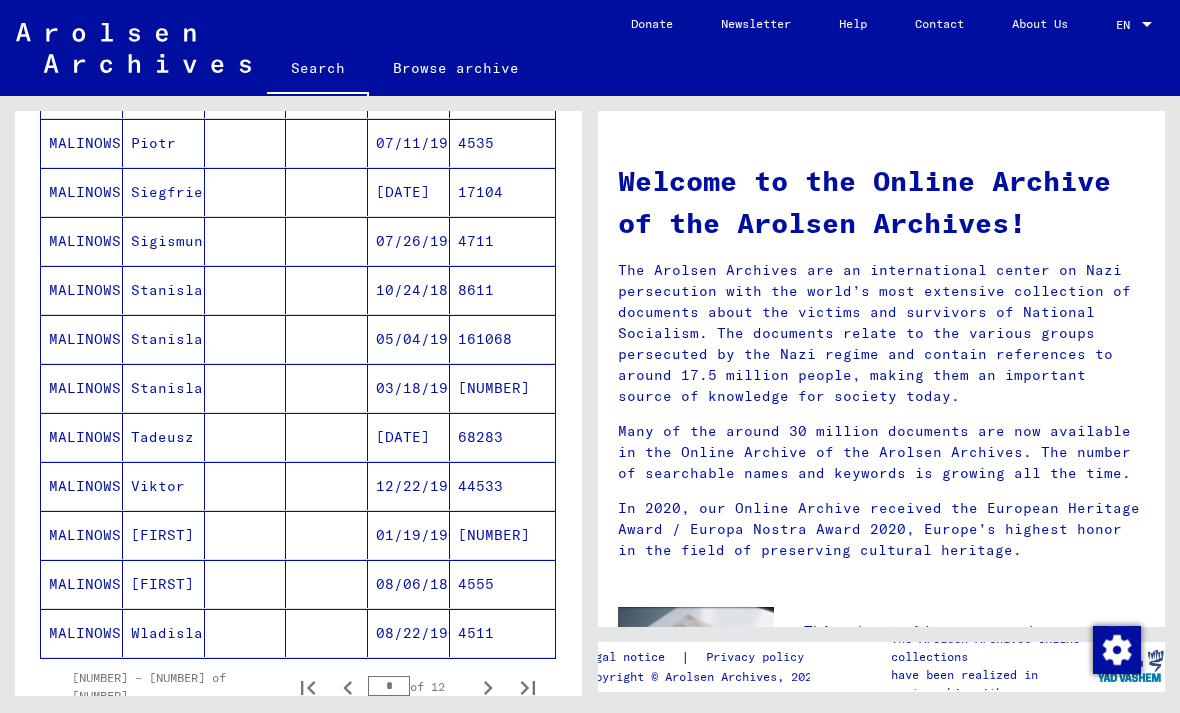 scroll, scrollTop: 1161, scrollLeft: 0, axis: vertical 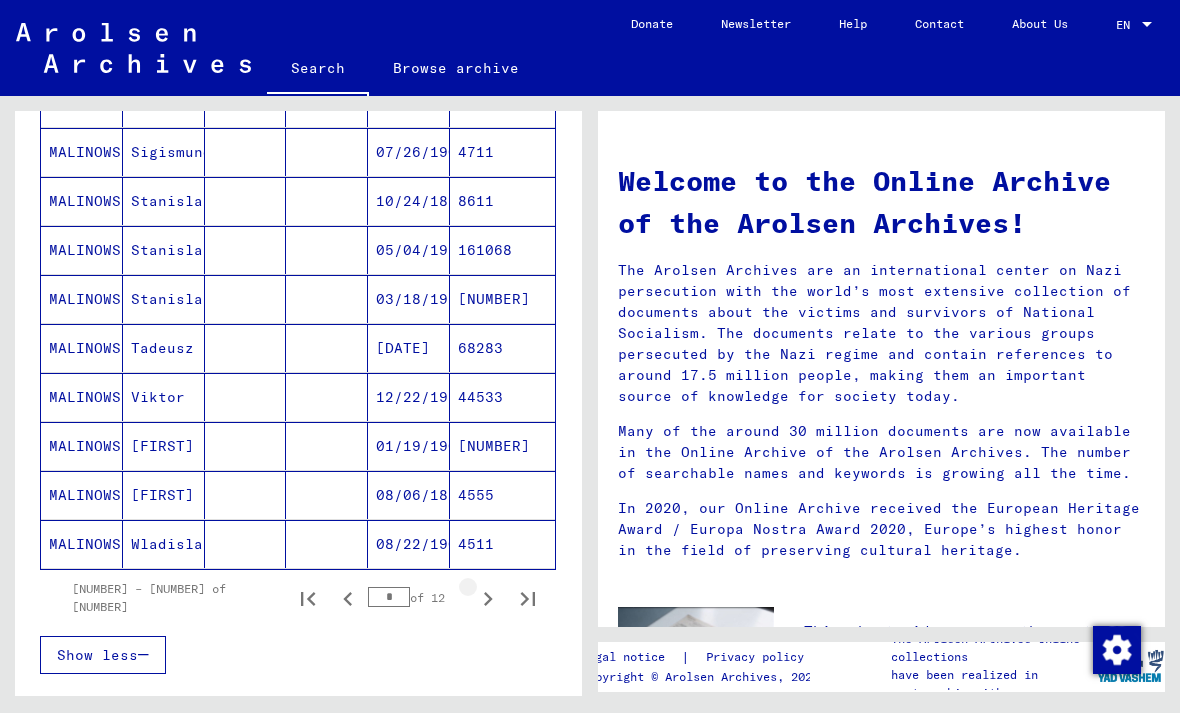 click 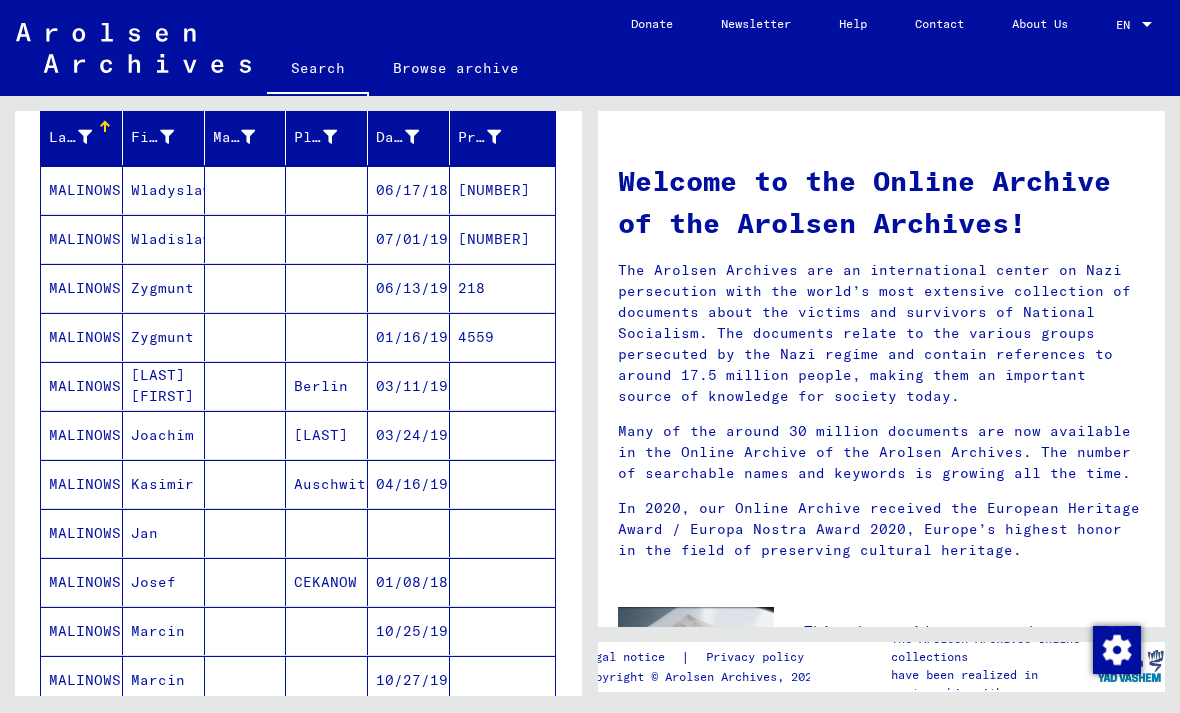 scroll, scrollTop: 333, scrollLeft: 0, axis: vertical 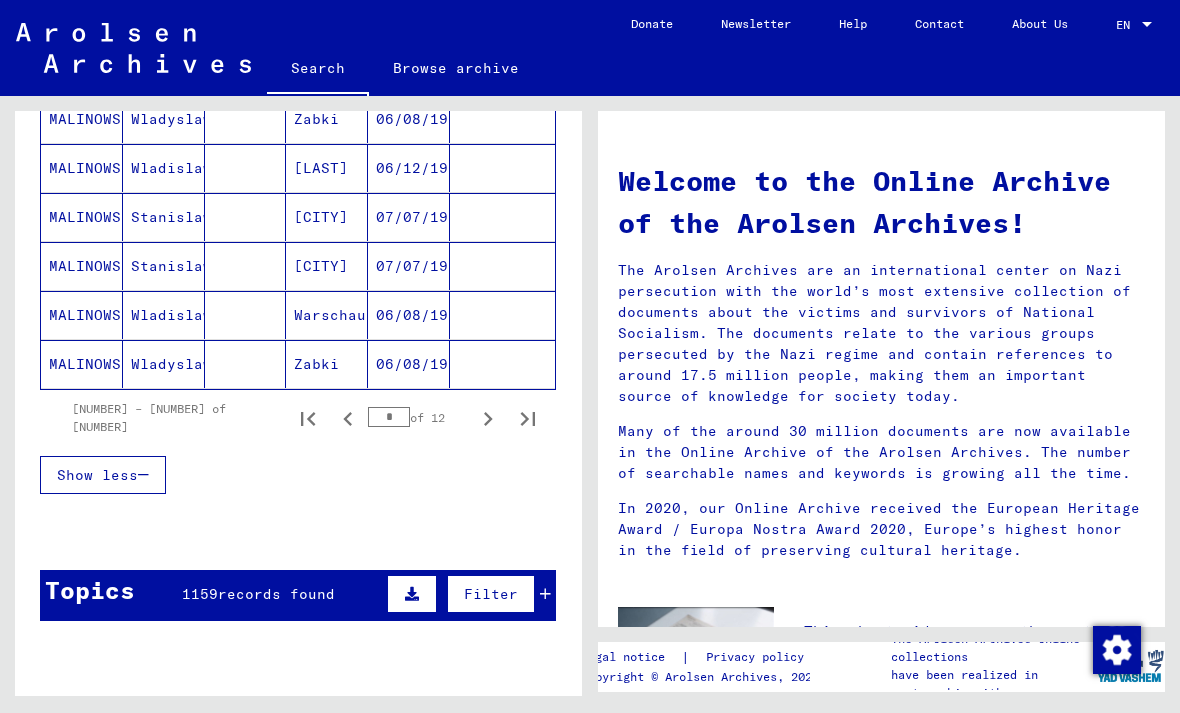 click 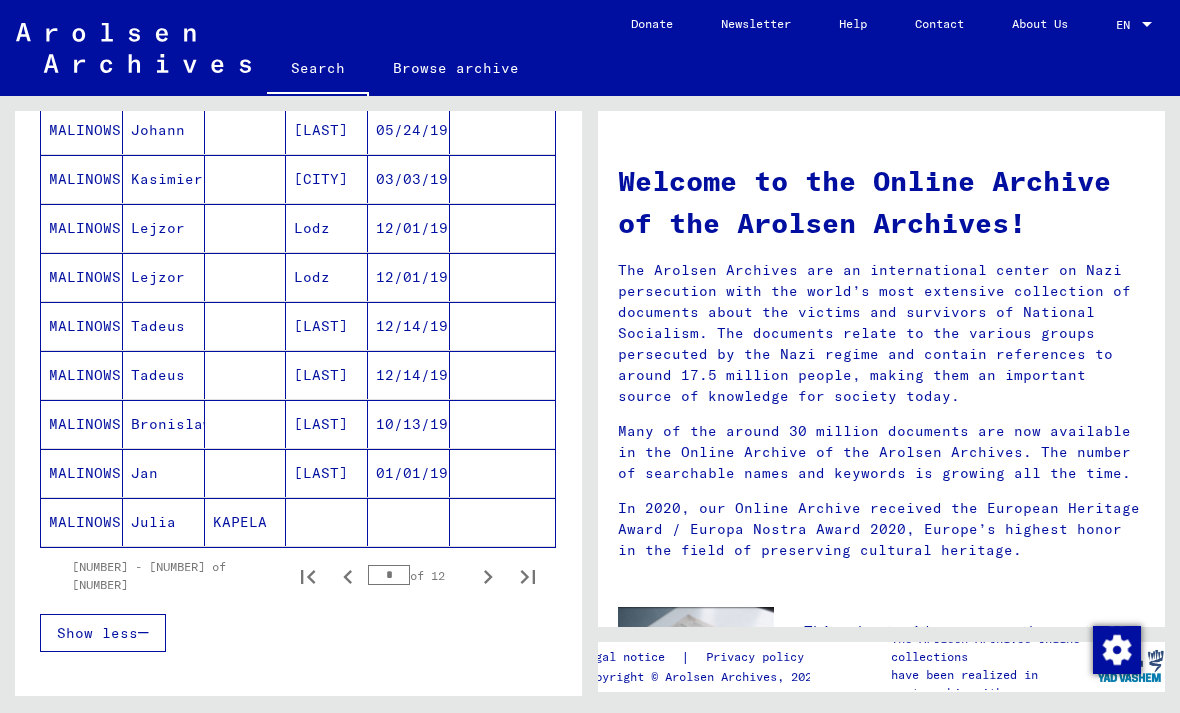 scroll, scrollTop: 1179, scrollLeft: 0, axis: vertical 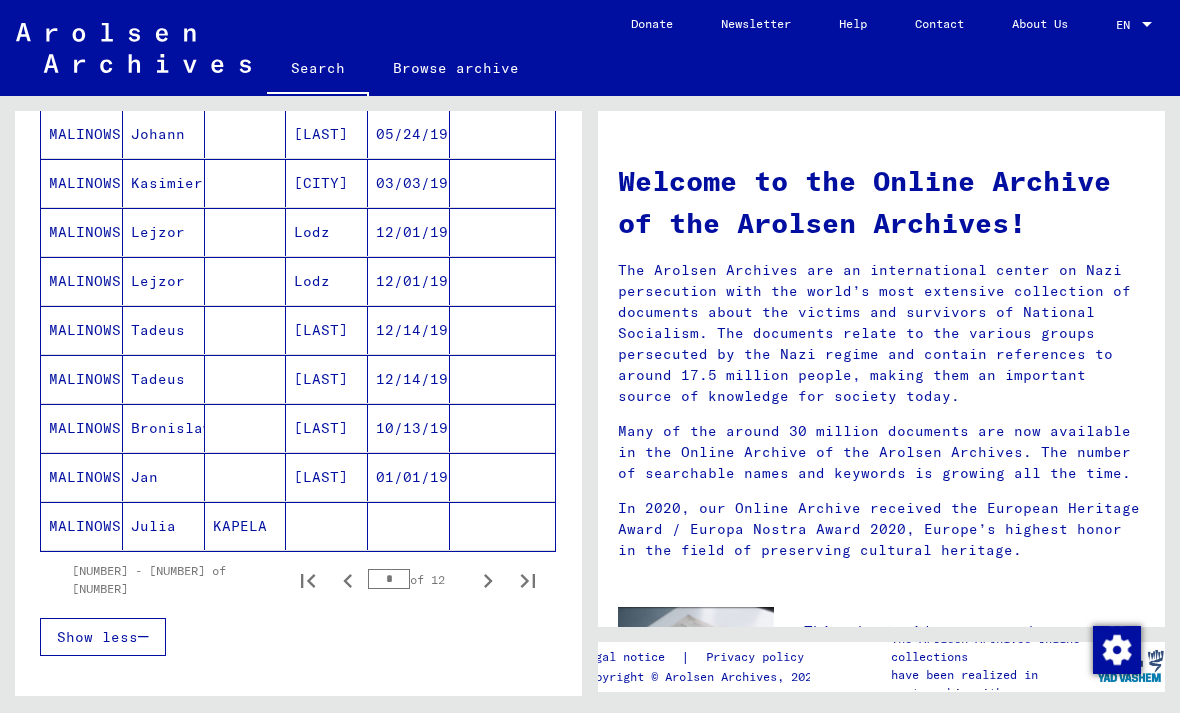 click 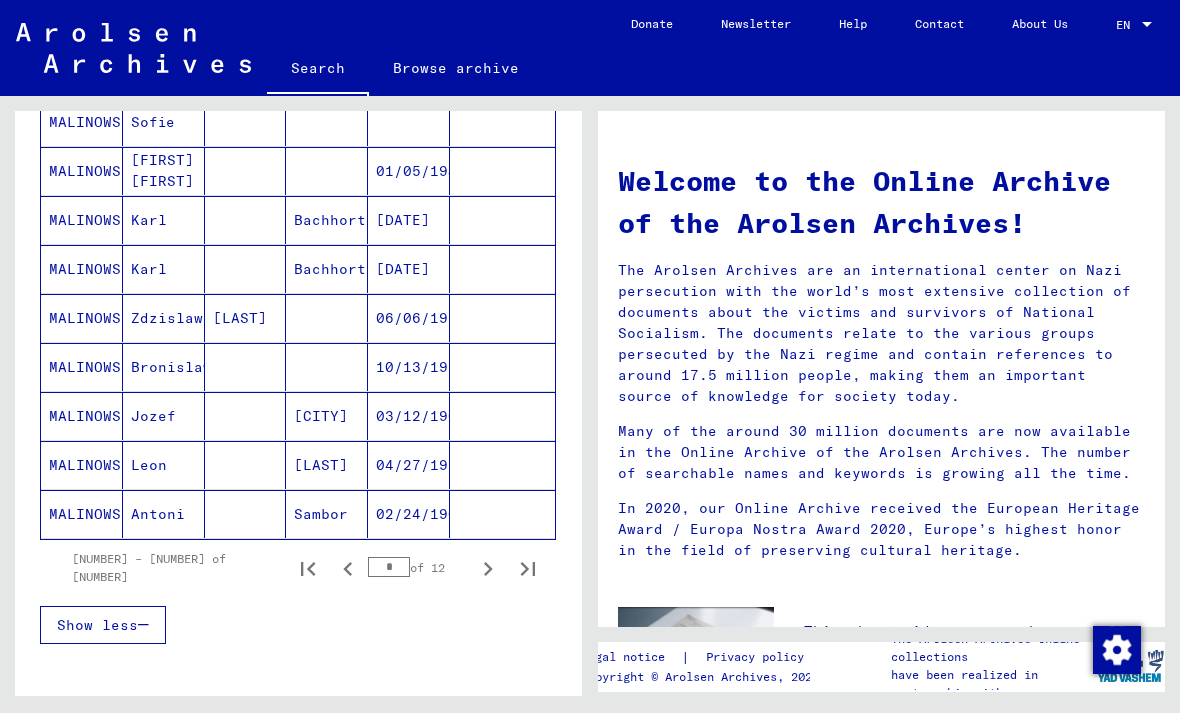 scroll, scrollTop: 1219, scrollLeft: 0, axis: vertical 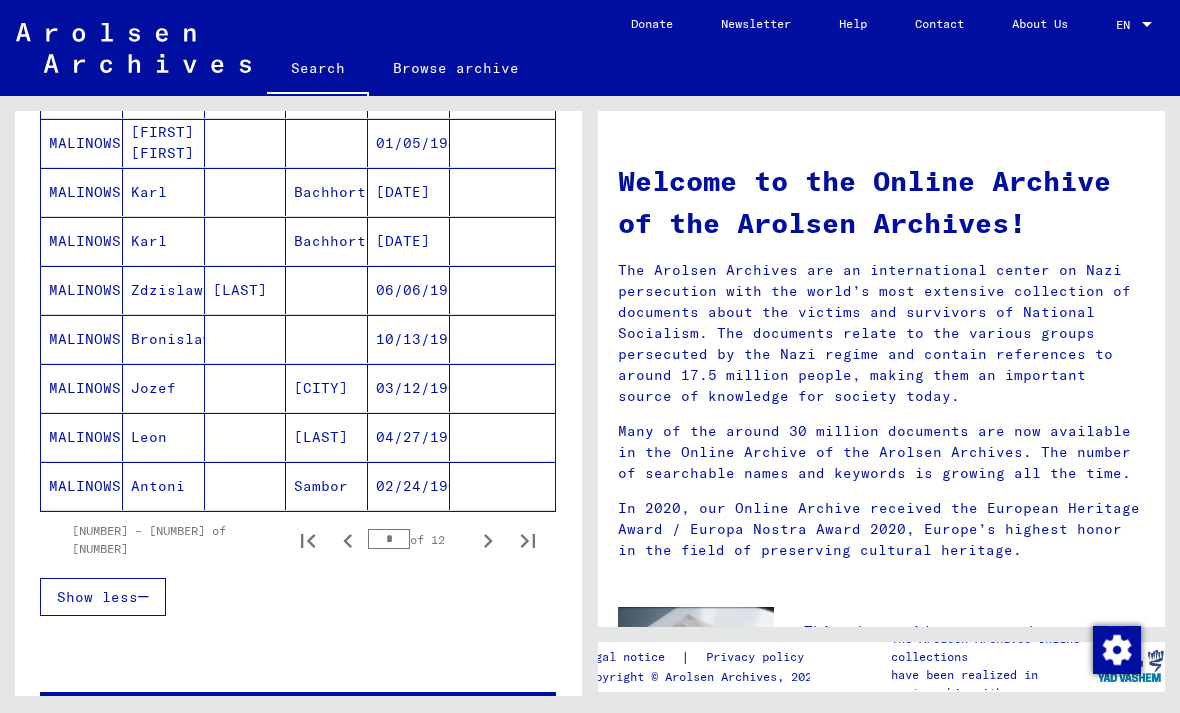 click 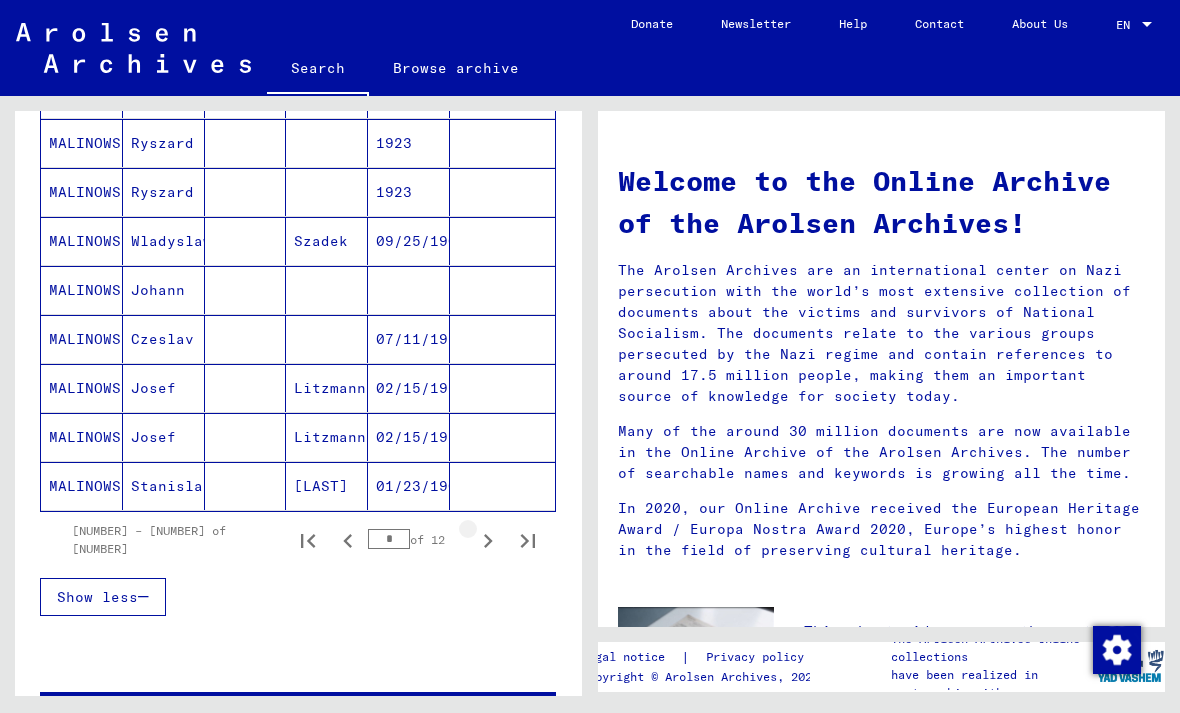 click 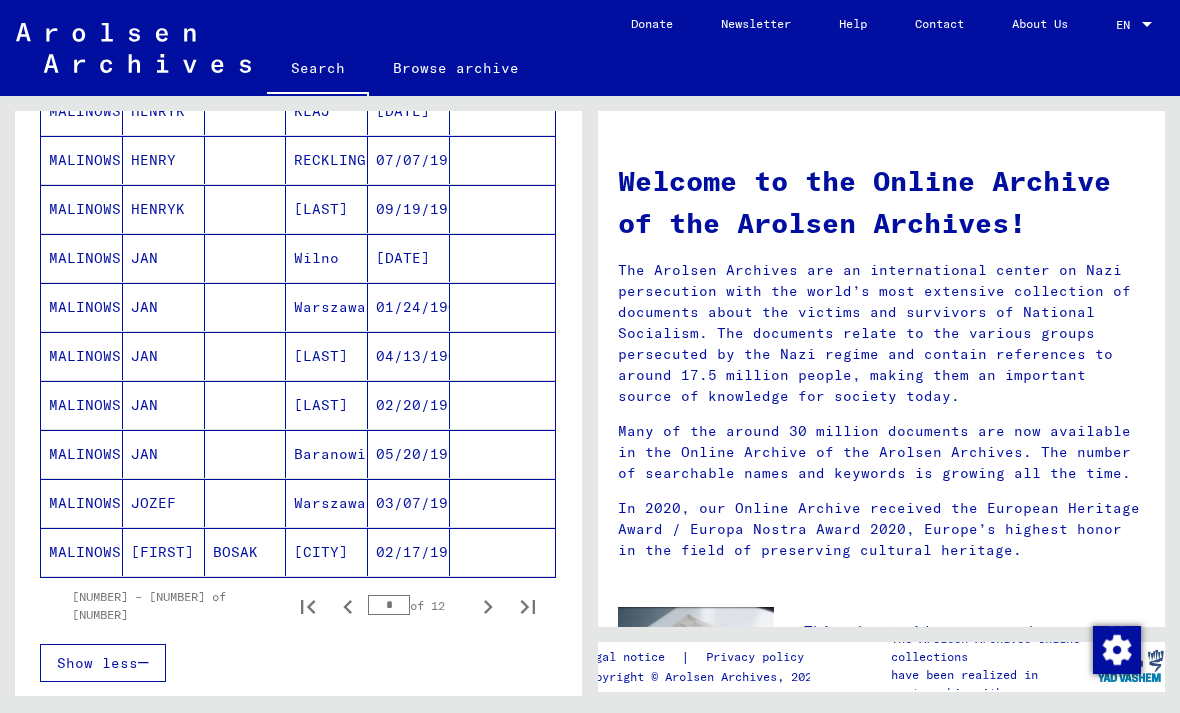 scroll, scrollTop: 1152, scrollLeft: 0, axis: vertical 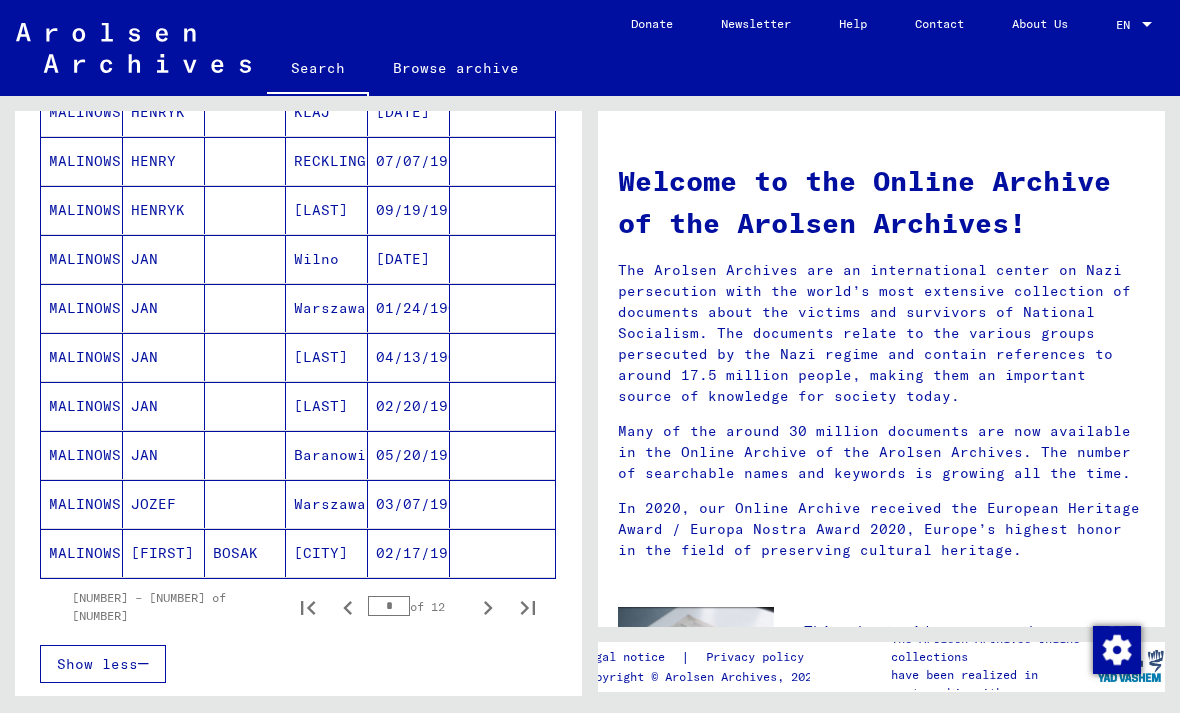 click 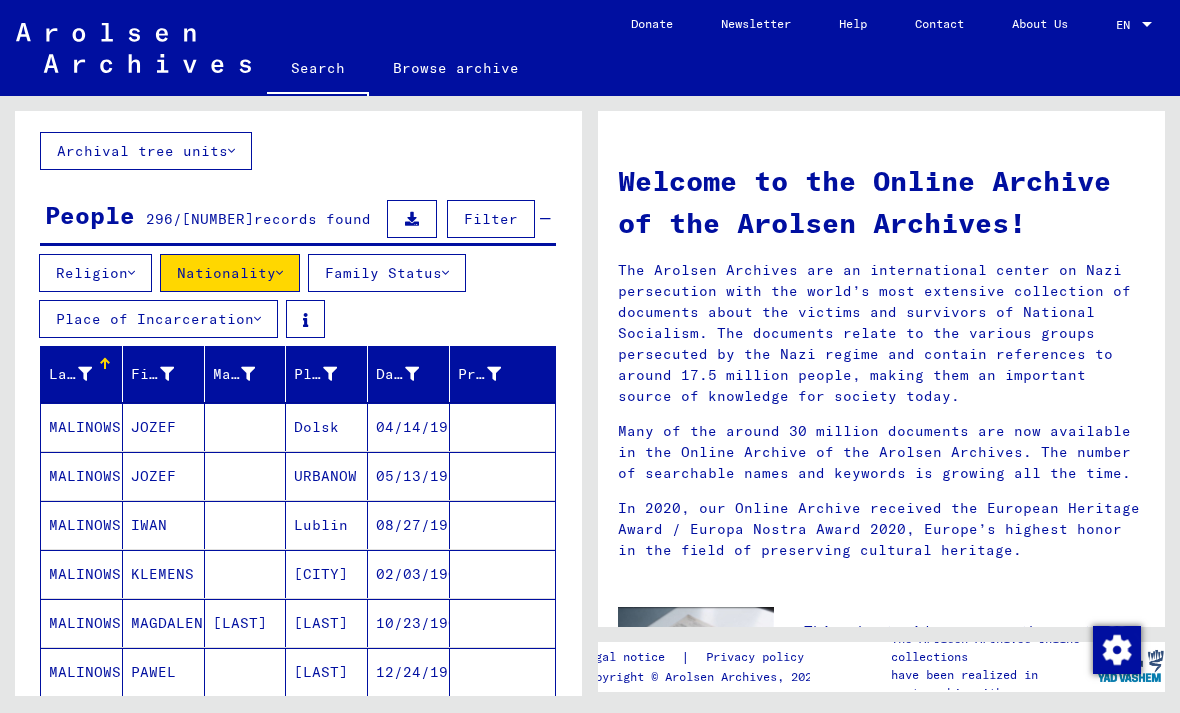 scroll, scrollTop: 115, scrollLeft: 0, axis: vertical 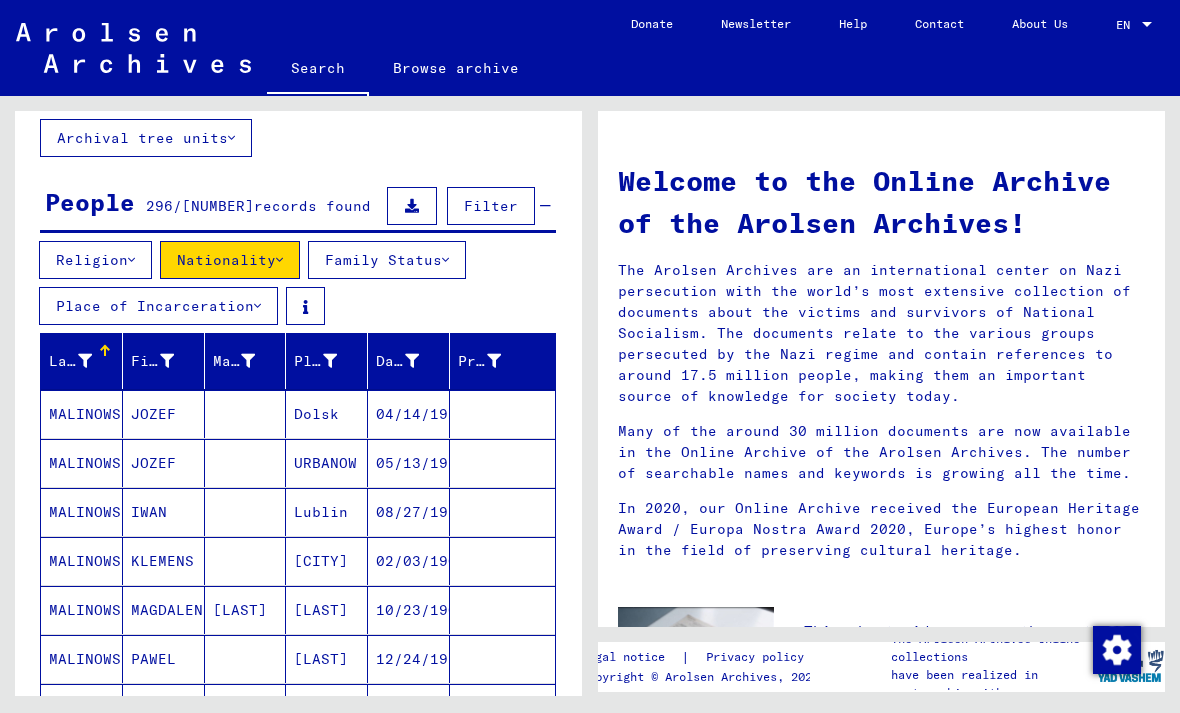 click at bounding box center [330, 361] 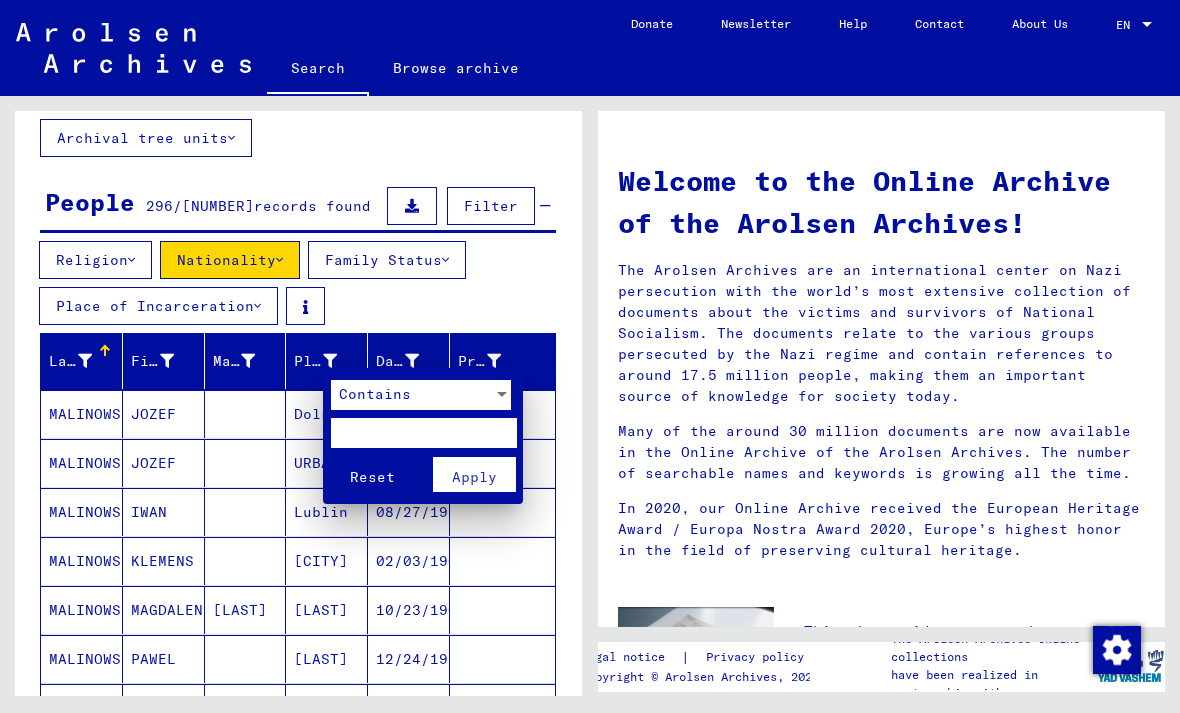 click on "Contains" at bounding box center [412, 395] 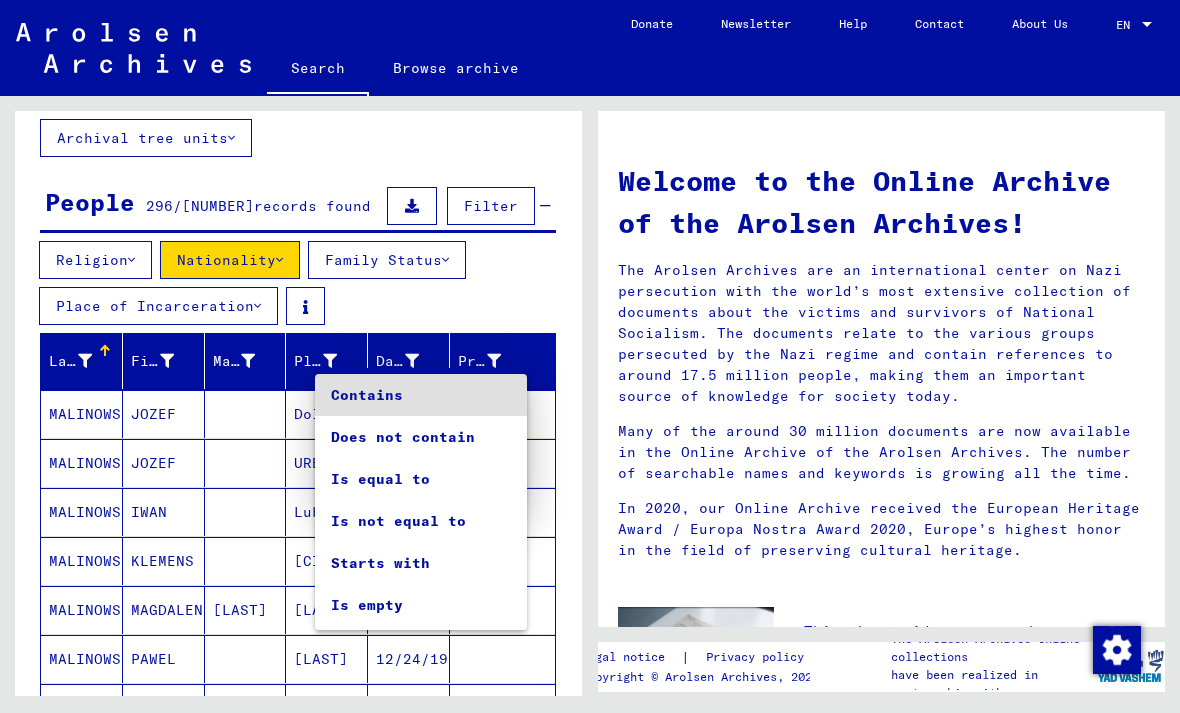 click at bounding box center (590, 356) 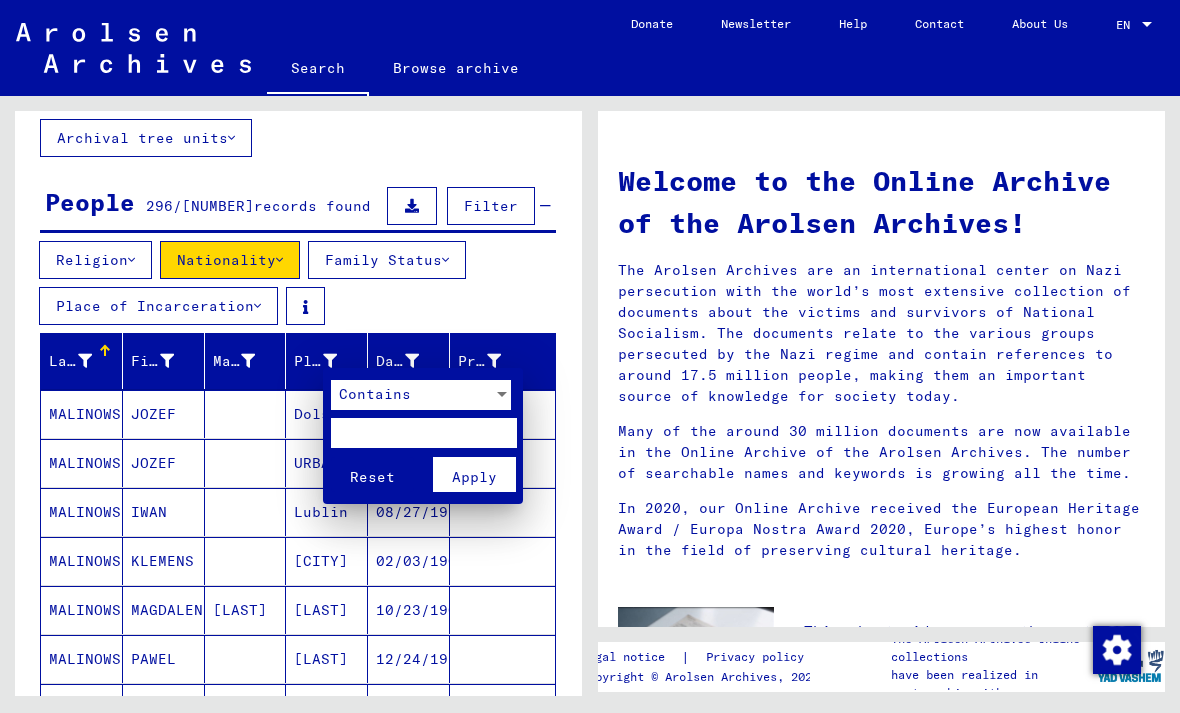 click at bounding box center [590, 356] 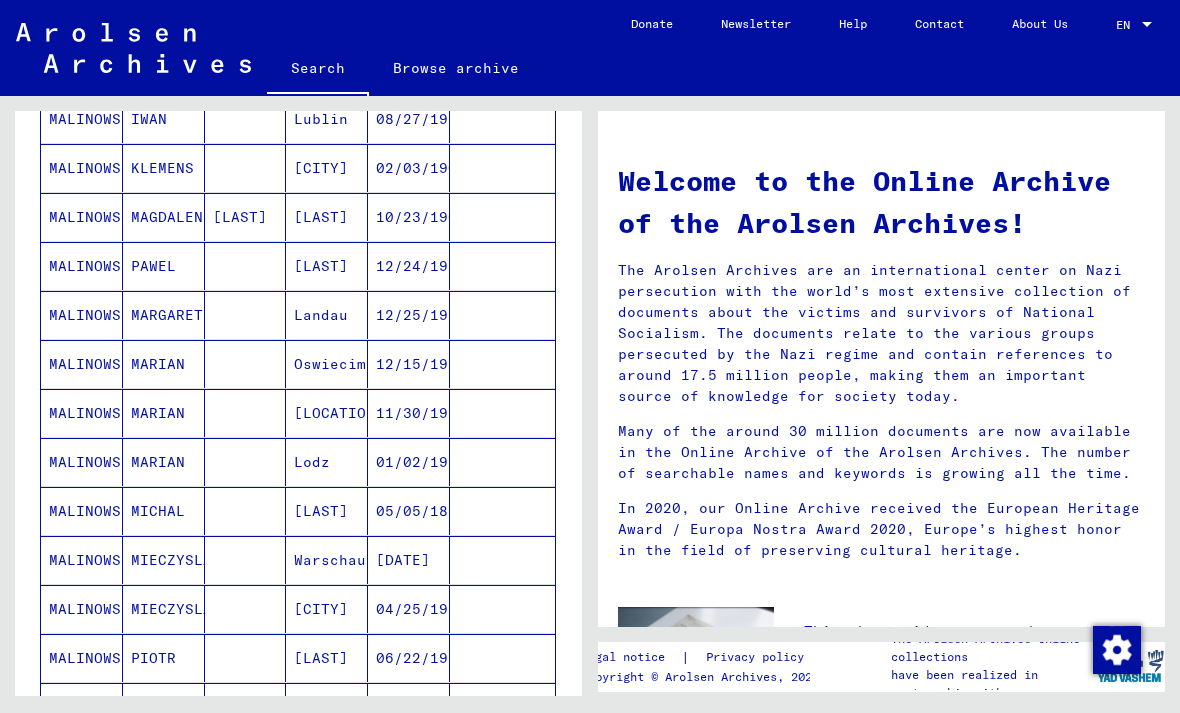 scroll, scrollTop: 568, scrollLeft: 0, axis: vertical 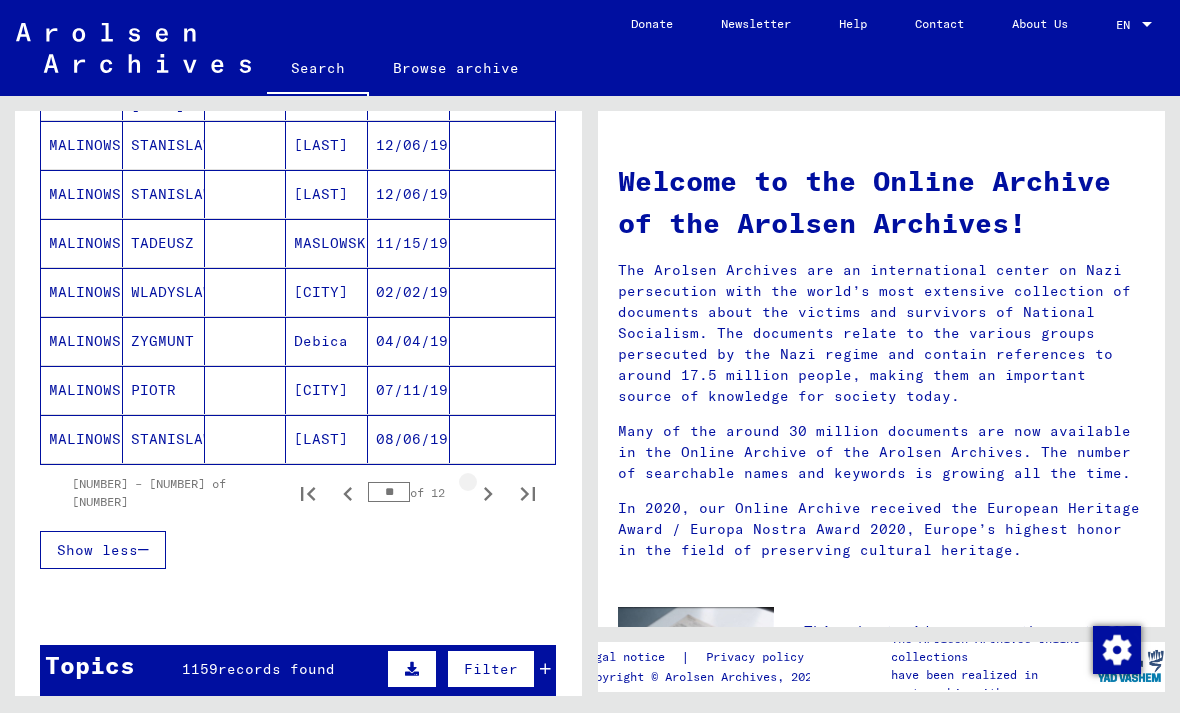 click 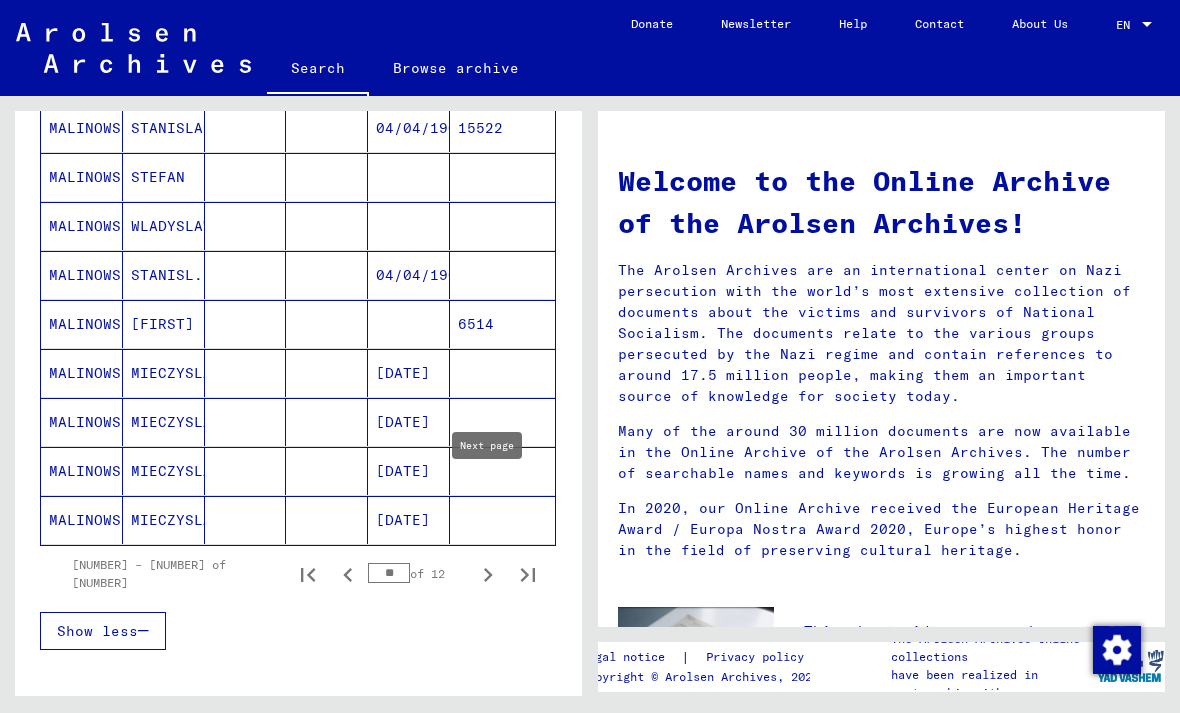 scroll, scrollTop: 1184, scrollLeft: 0, axis: vertical 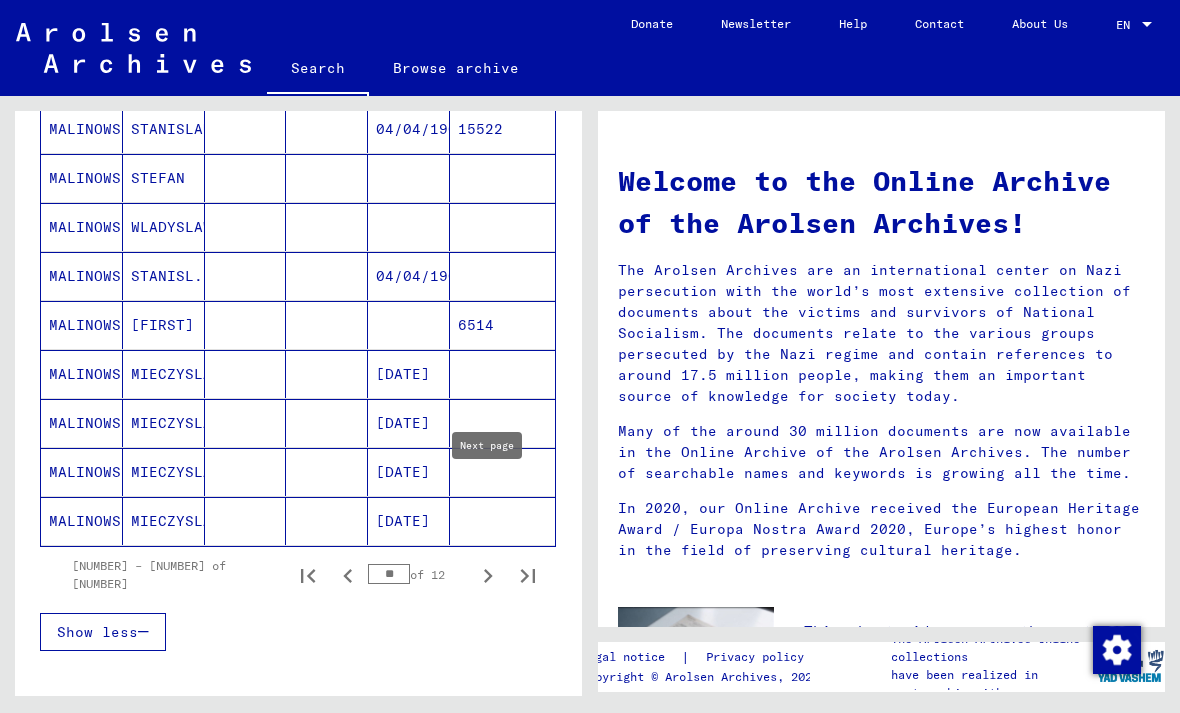 click 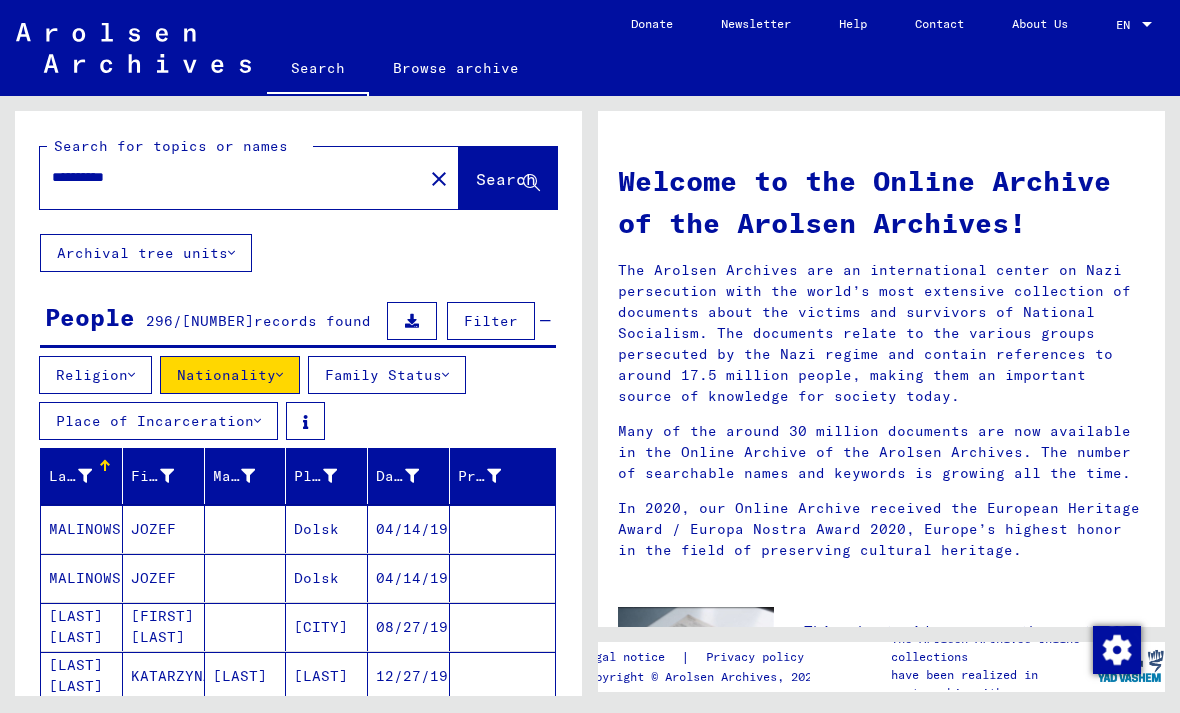 click on "**********" at bounding box center [225, 177] 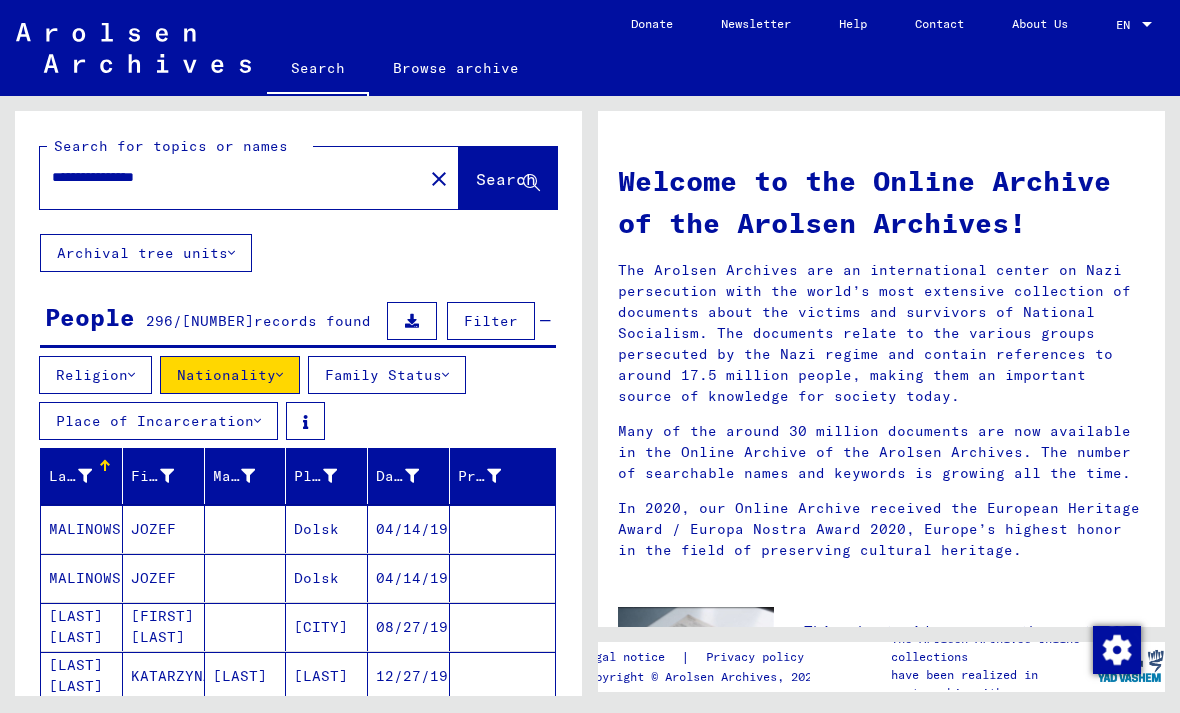 type on "**********" 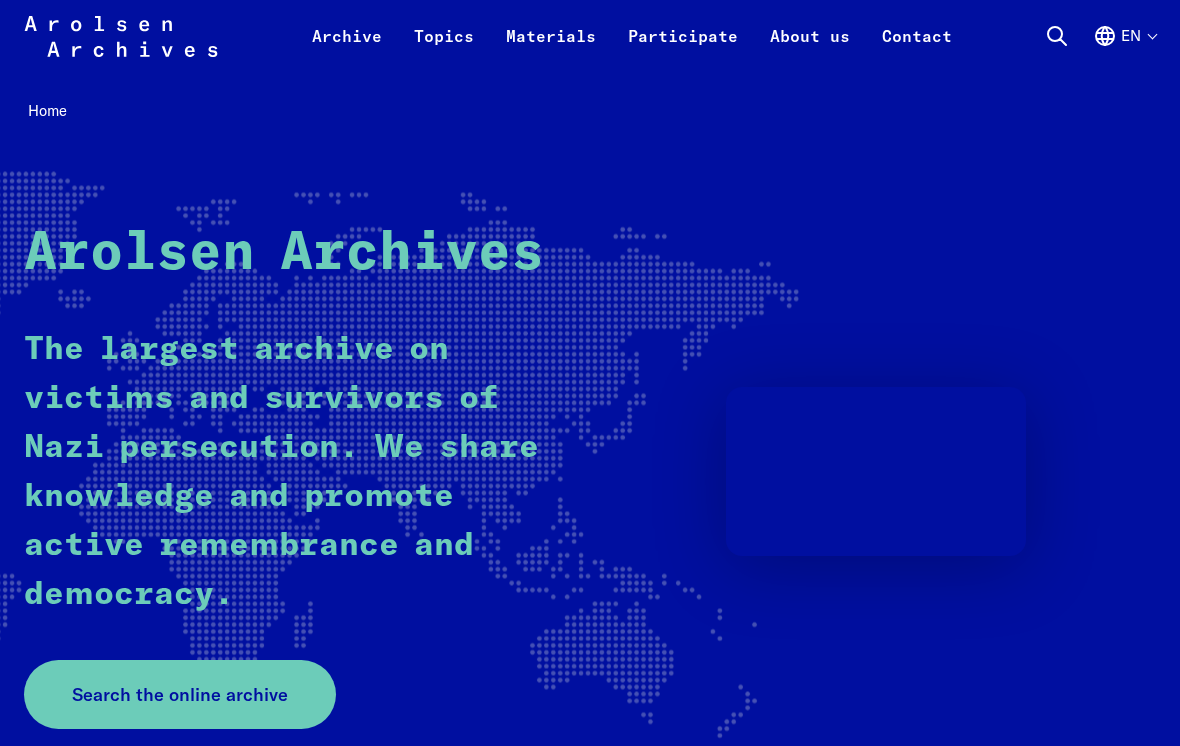scroll, scrollTop: 446, scrollLeft: 0, axis: vertical 